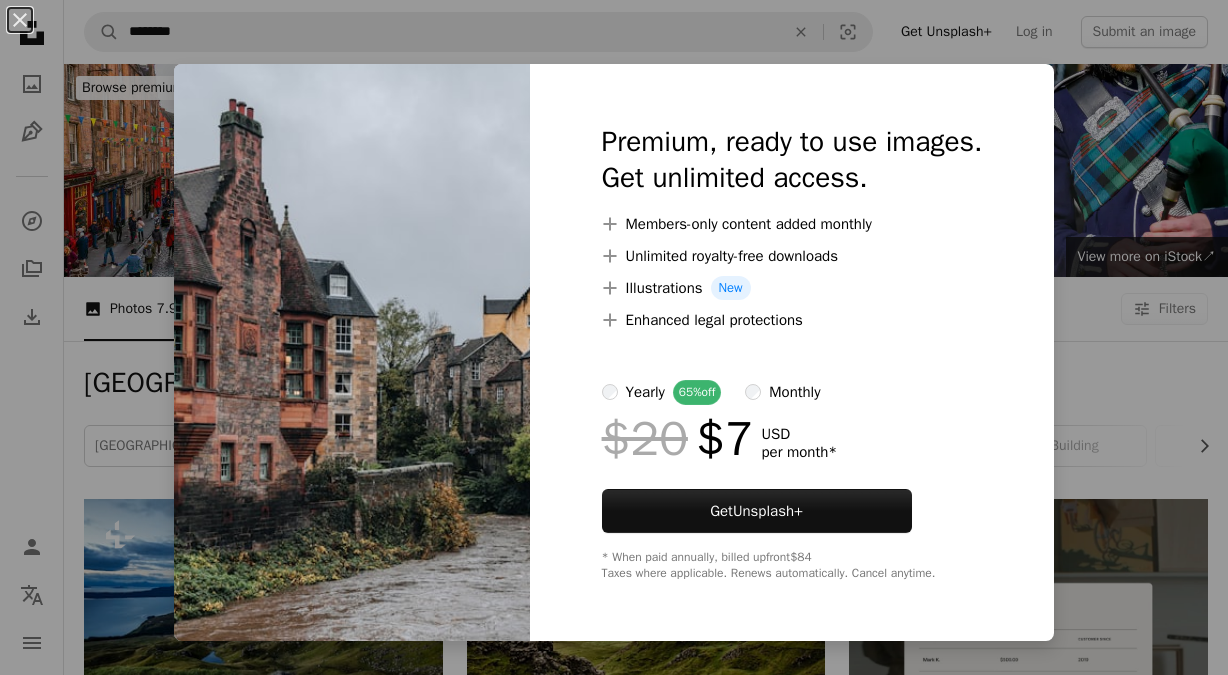scroll, scrollTop: 566, scrollLeft: 0, axis: vertical 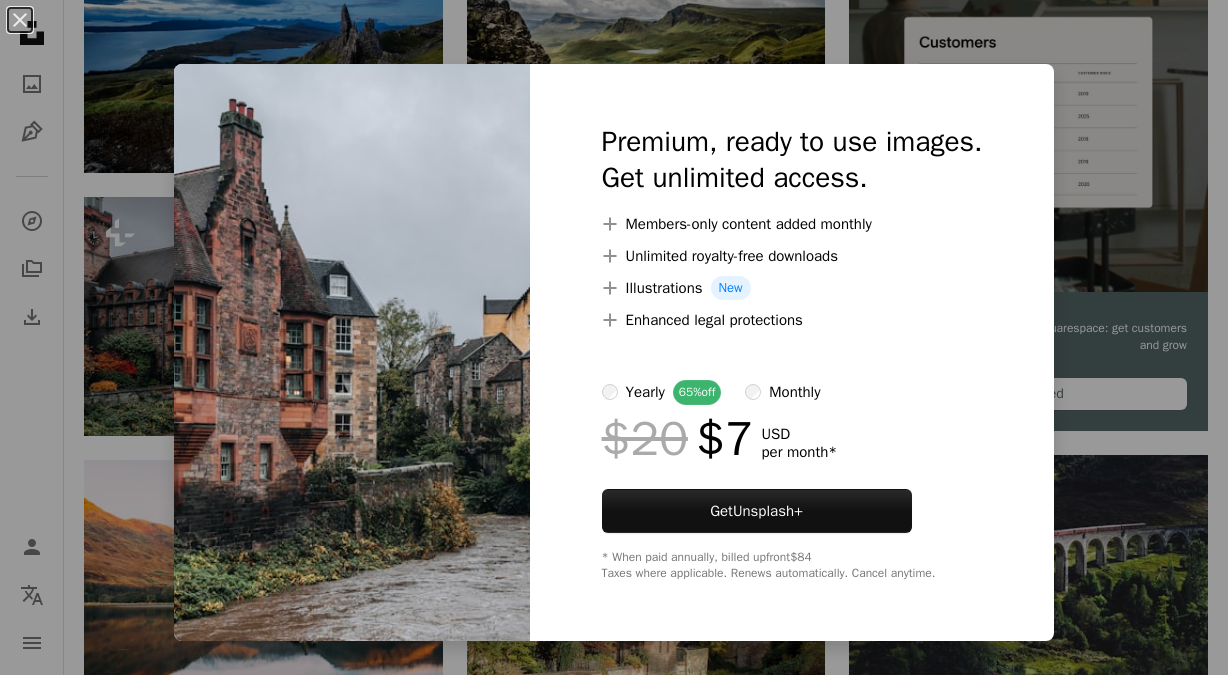 click on "An X shape Premium, ready to use images. Get unlimited access. A plus sign Members-only content added monthly A plus sign Unlimited royalty-free downloads A plus sign Illustrations  New A plus sign Enhanced legal protections yearly 65%  off monthly $20   $7 USD per month * Get  Unsplash+ * When paid annually, billed upfront  $84 Taxes where applicable. Renews automatically. Cancel anytime." at bounding box center [614, 337] 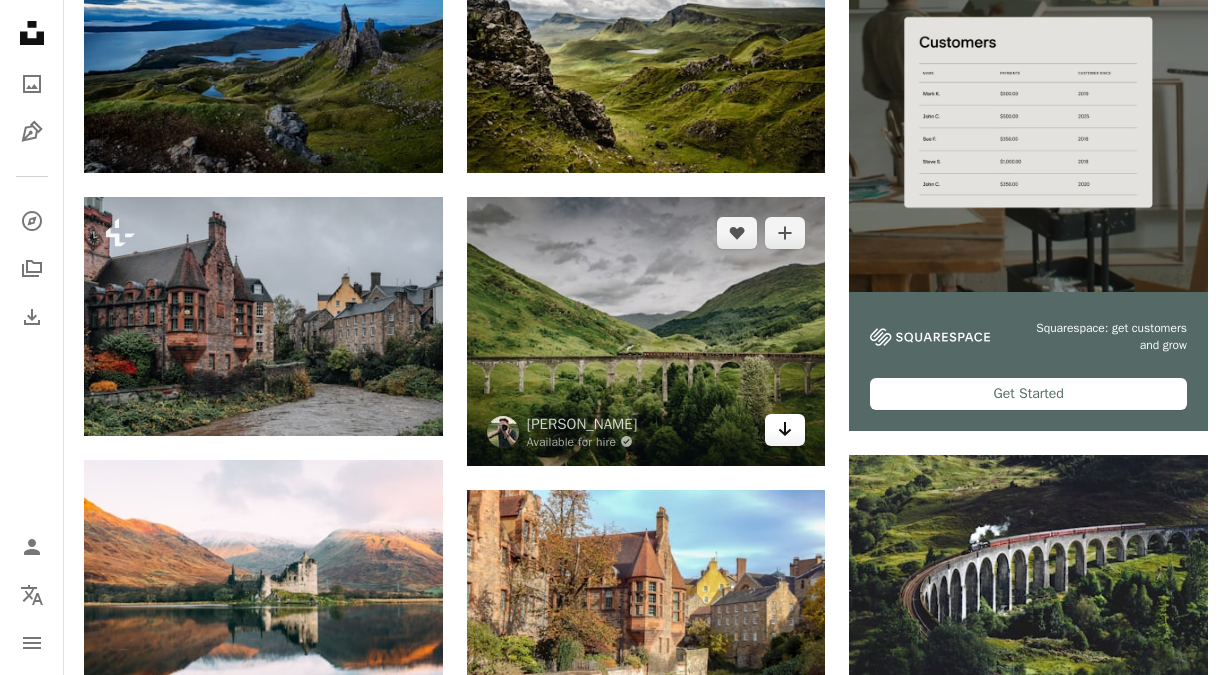 click on "Arrow pointing down" at bounding box center (785, 430) 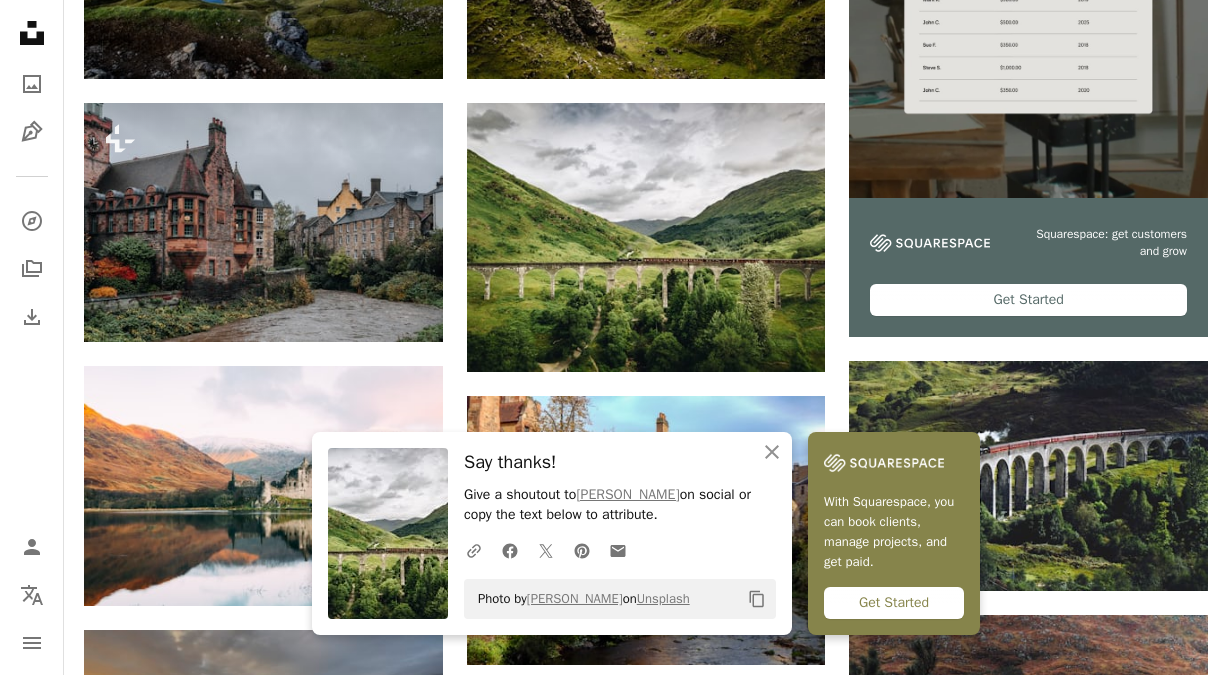 scroll, scrollTop: 836, scrollLeft: 0, axis: vertical 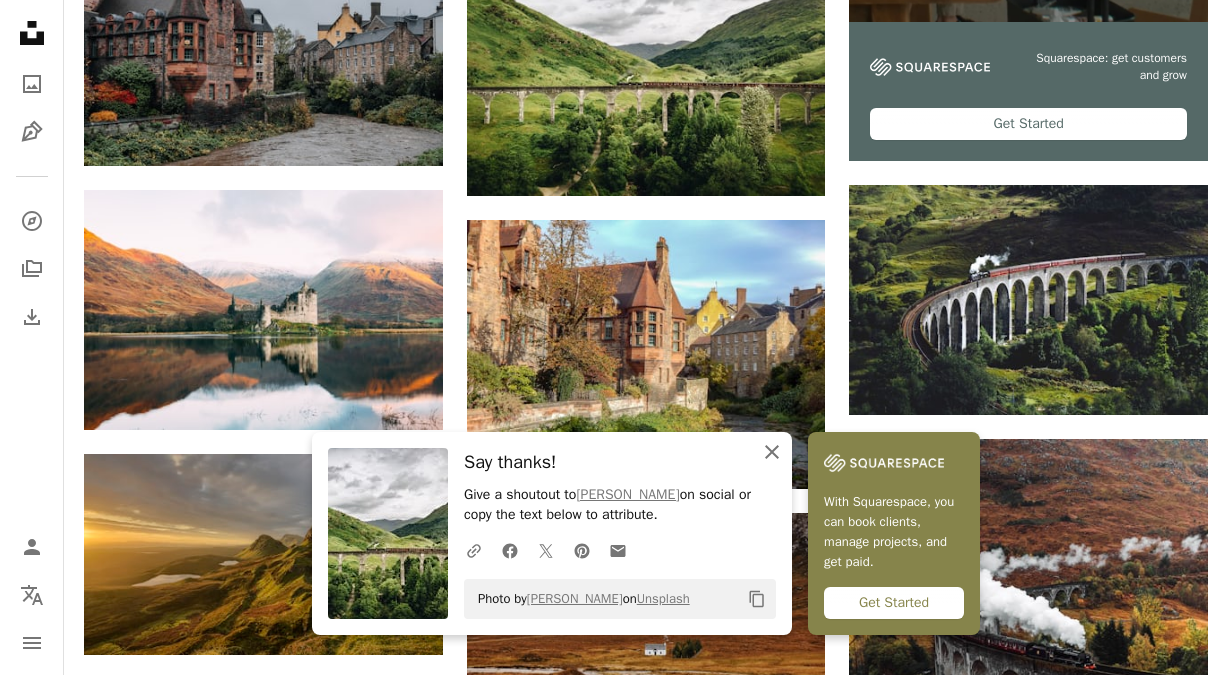 click on "An X shape" 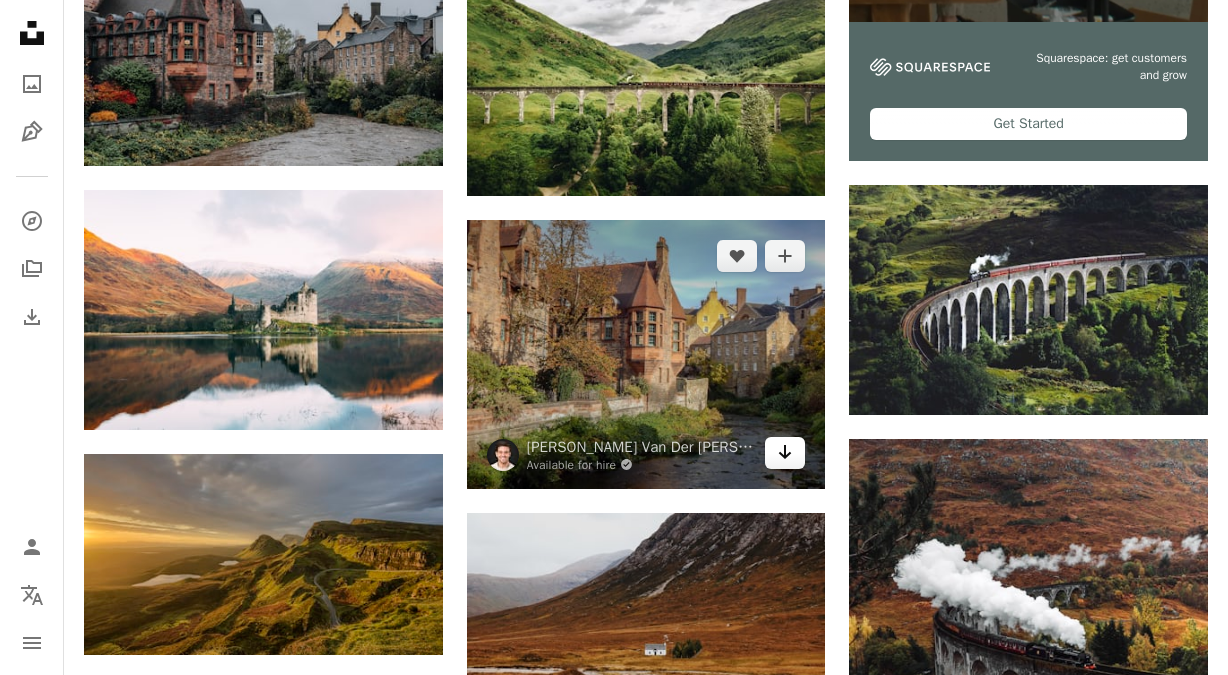 click on "Arrow pointing down" 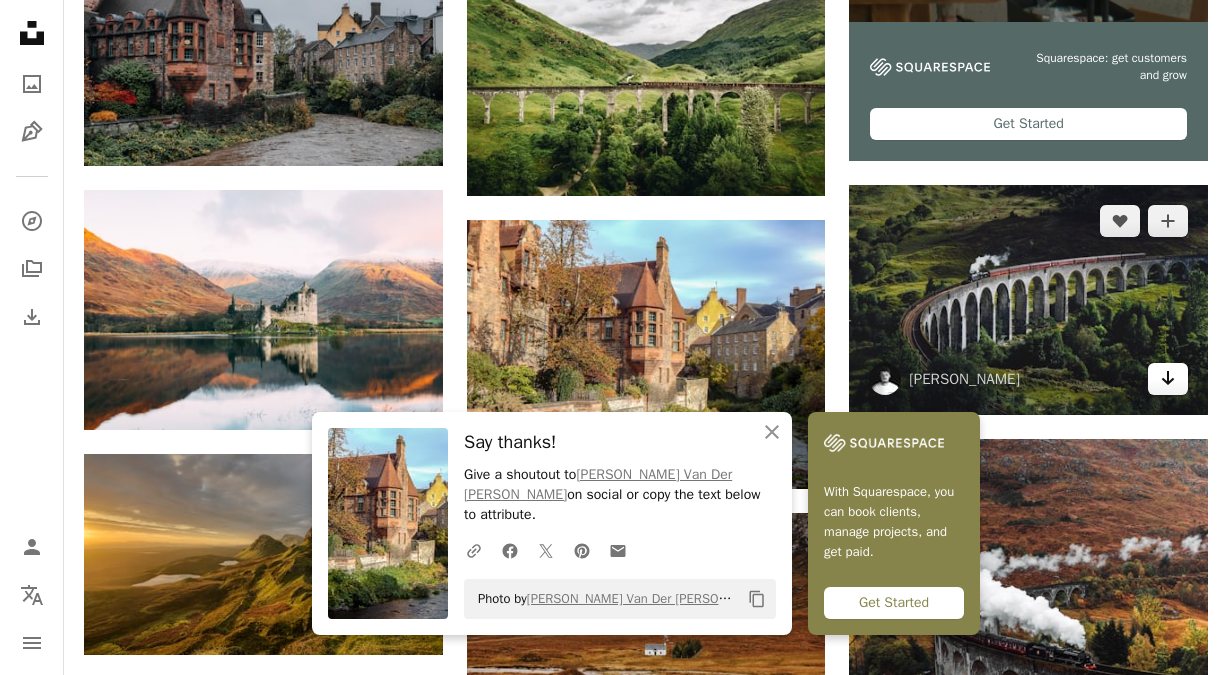 click on "Arrow pointing down" at bounding box center (1168, 379) 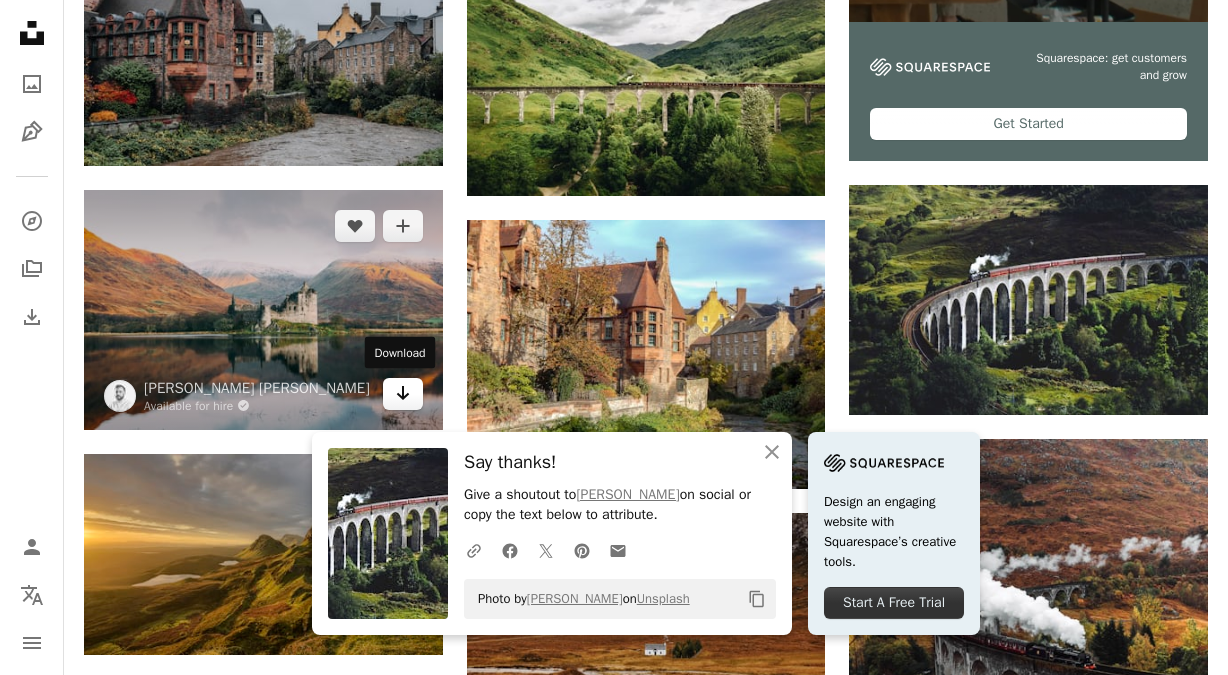 click on "Arrow pointing down" at bounding box center [403, 394] 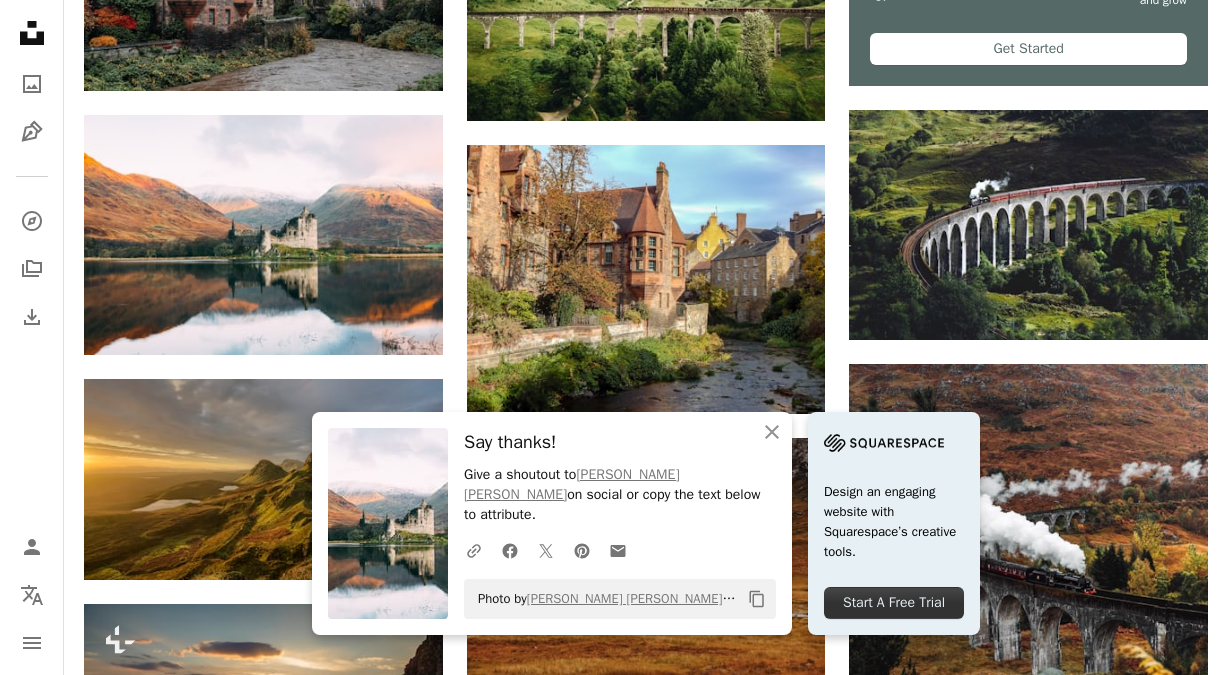 scroll, scrollTop: 1144, scrollLeft: 0, axis: vertical 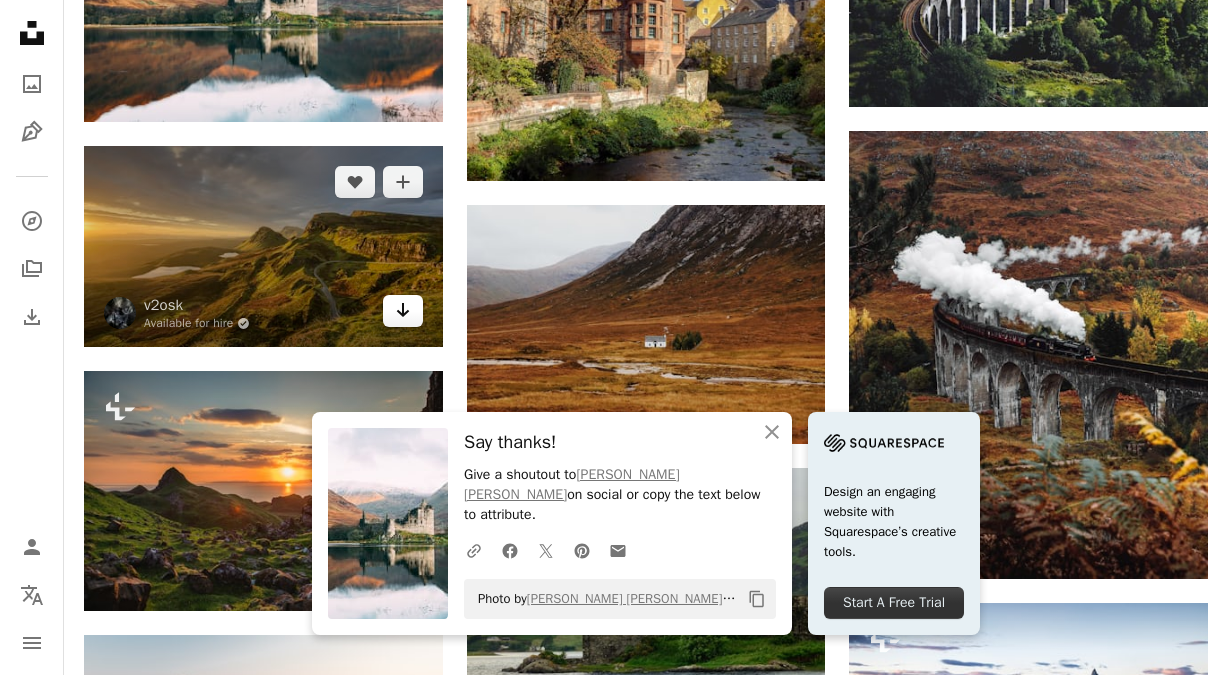 click on "Arrow pointing down" at bounding box center (403, 311) 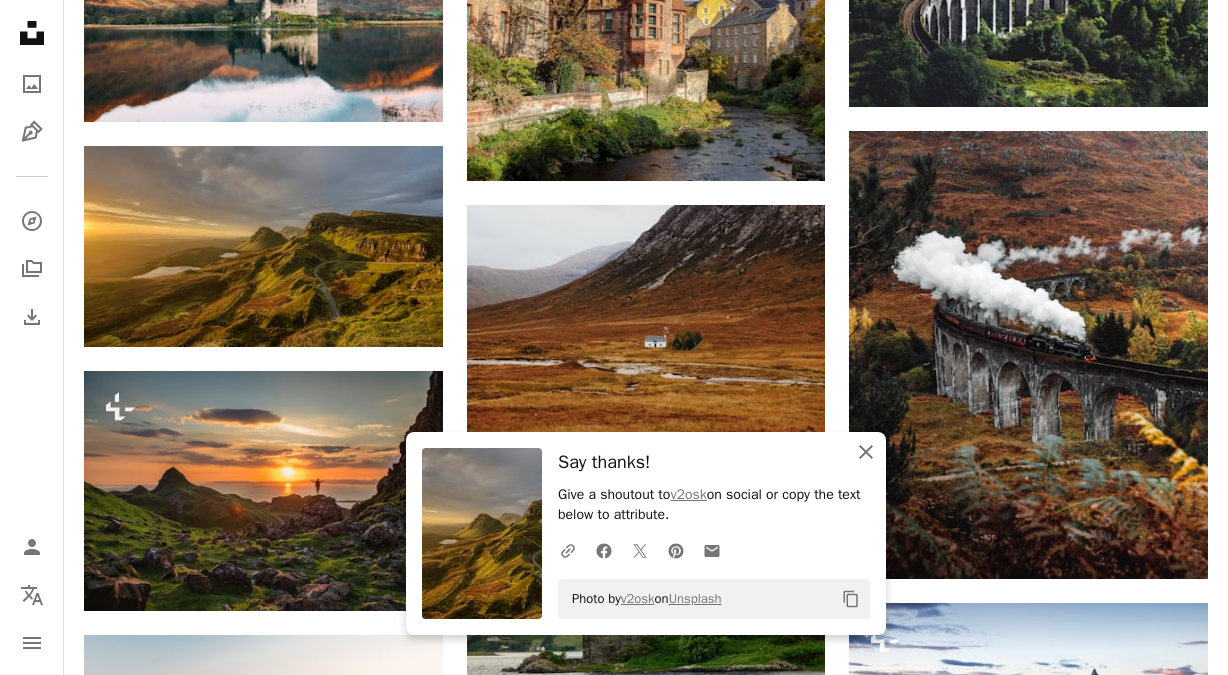 click on "An X shape" 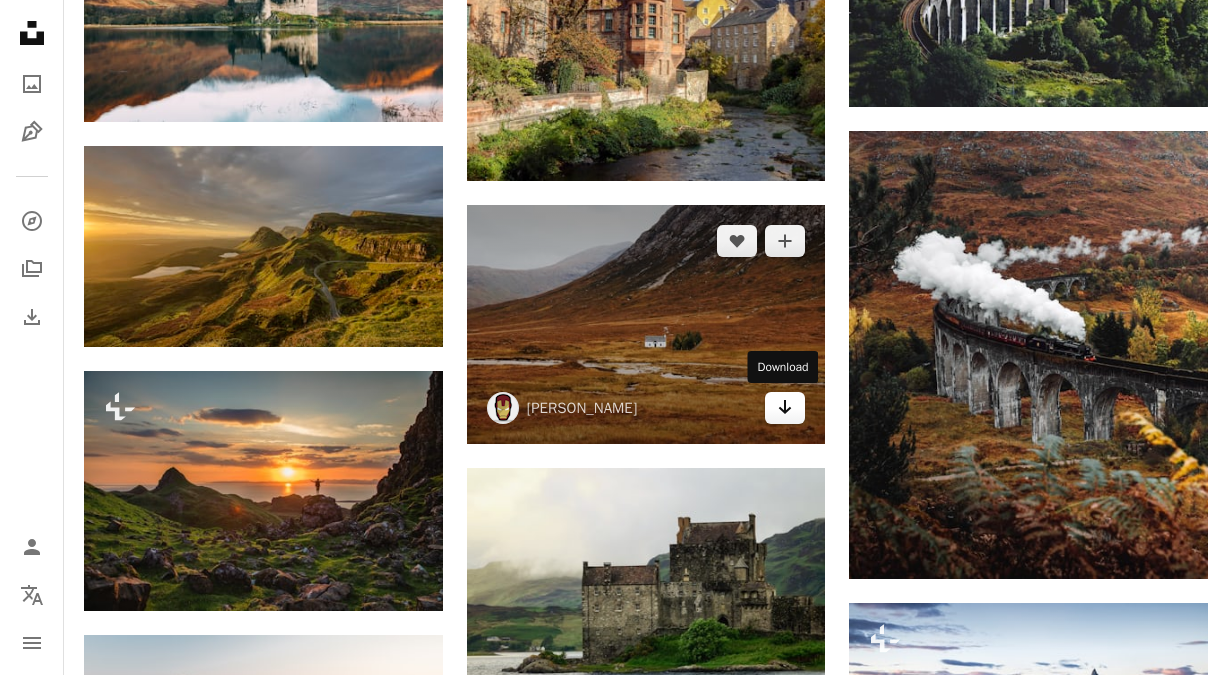 click on "Arrow pointing down" at bounding box center (785, 408) 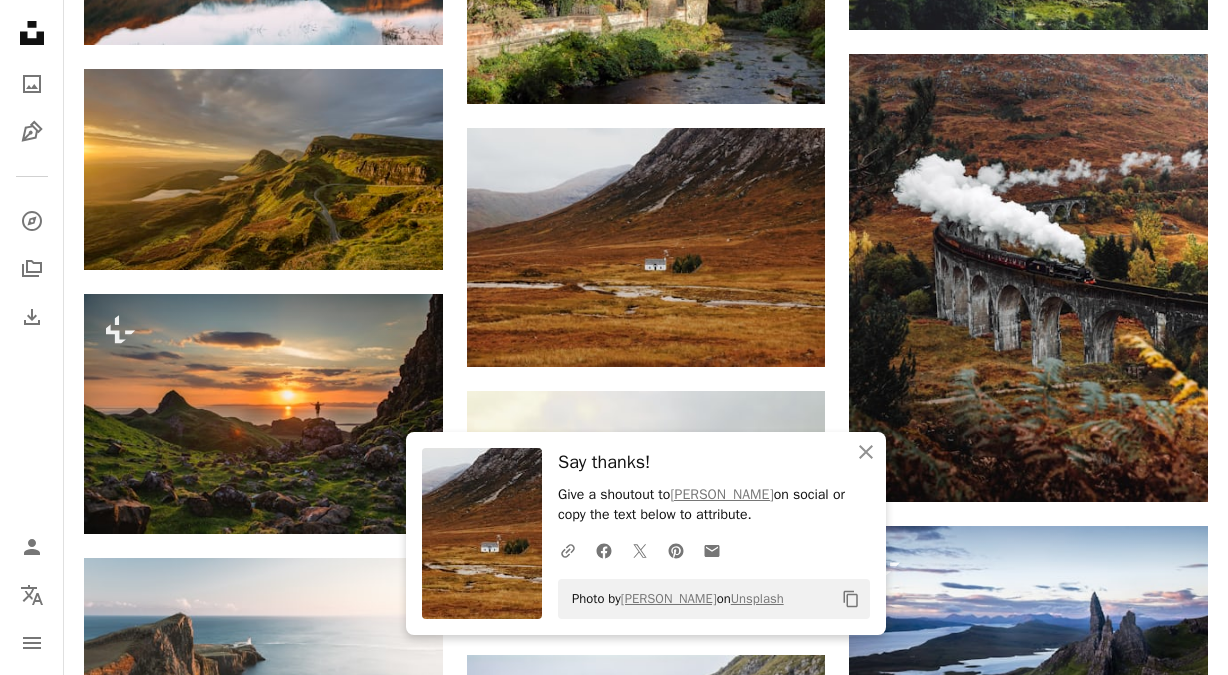 scroll, scrollTop: 1364, scrollLeft: 0, axis: vertical 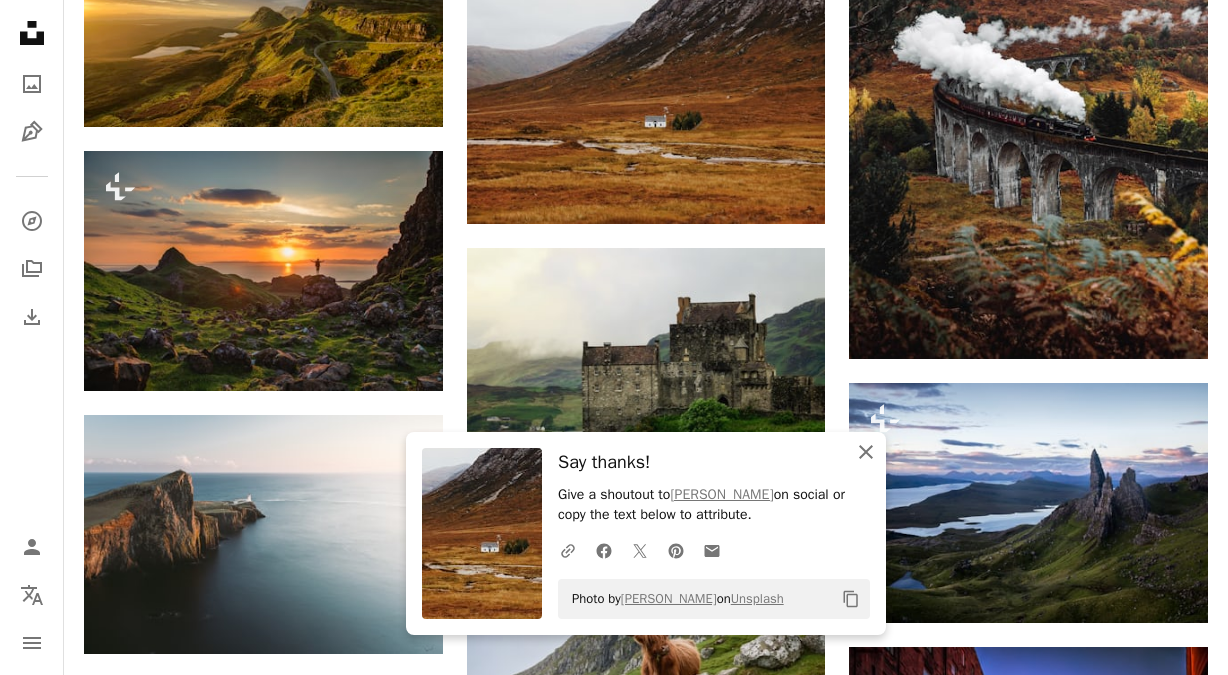 click 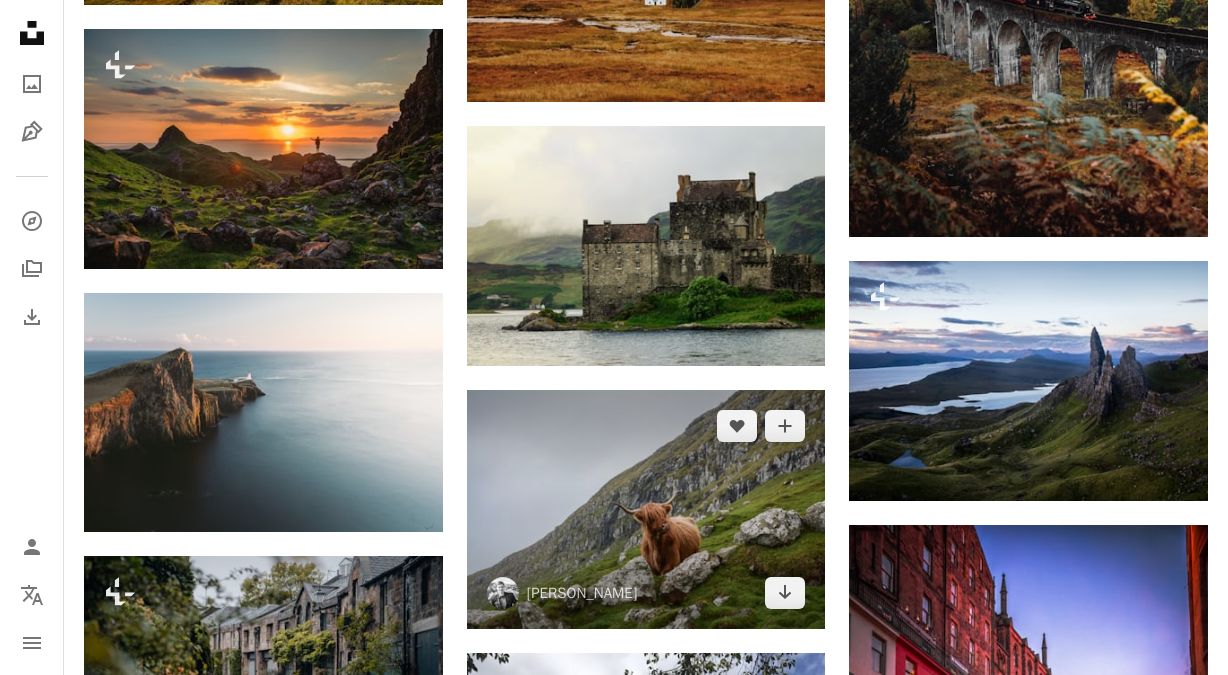 scroll, scrollTop: 1600, scrollLeft: 0, axis: vertical 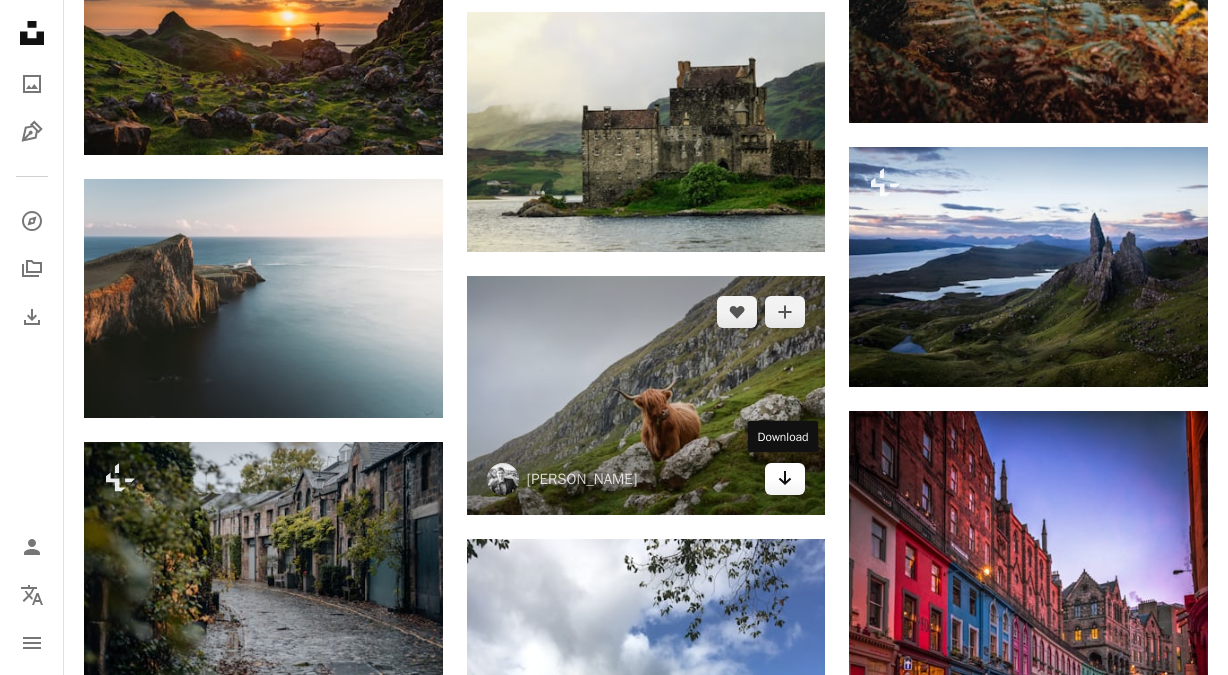 click on "Arrow pointing down" at bounding box center [785, 479] 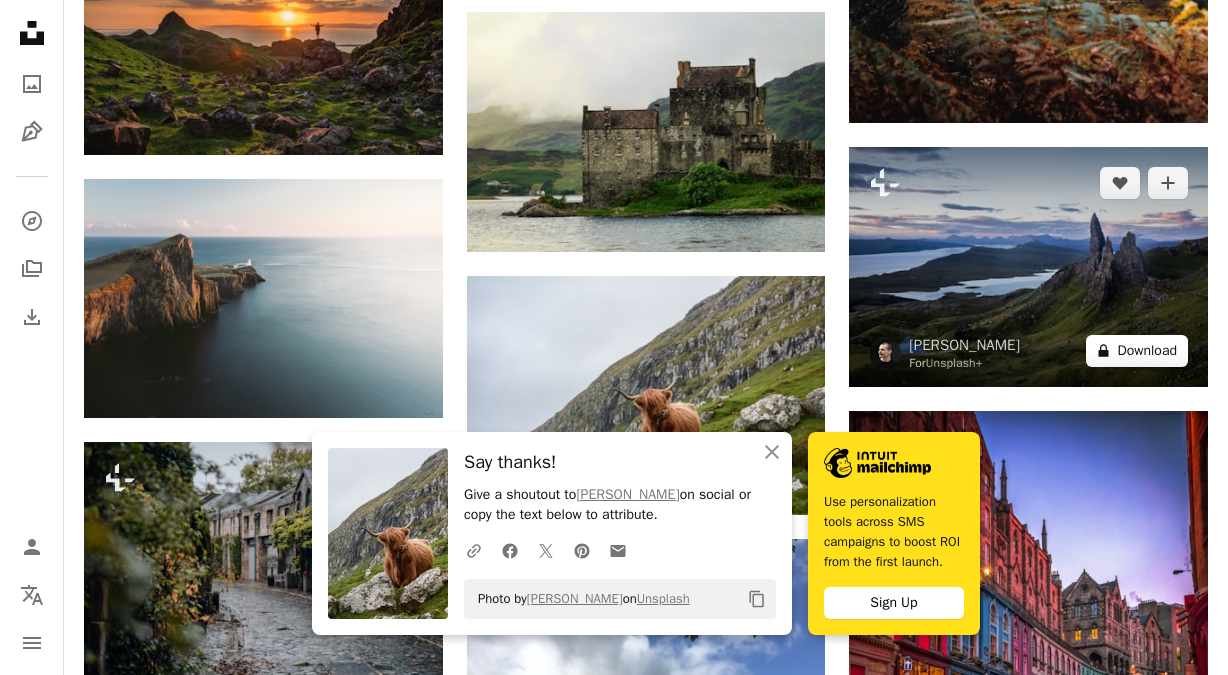 click on "A lock Download" at bounding box center [1137, 351] 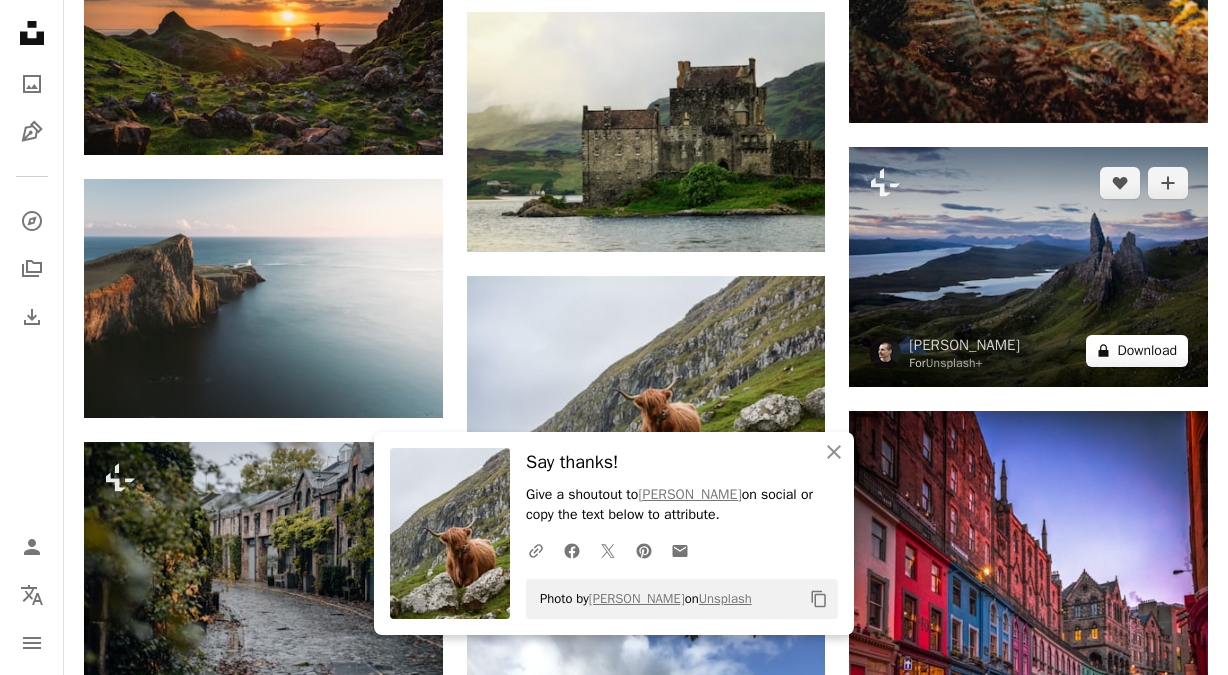 click on "An X shape" at bounding box center (20, 20) 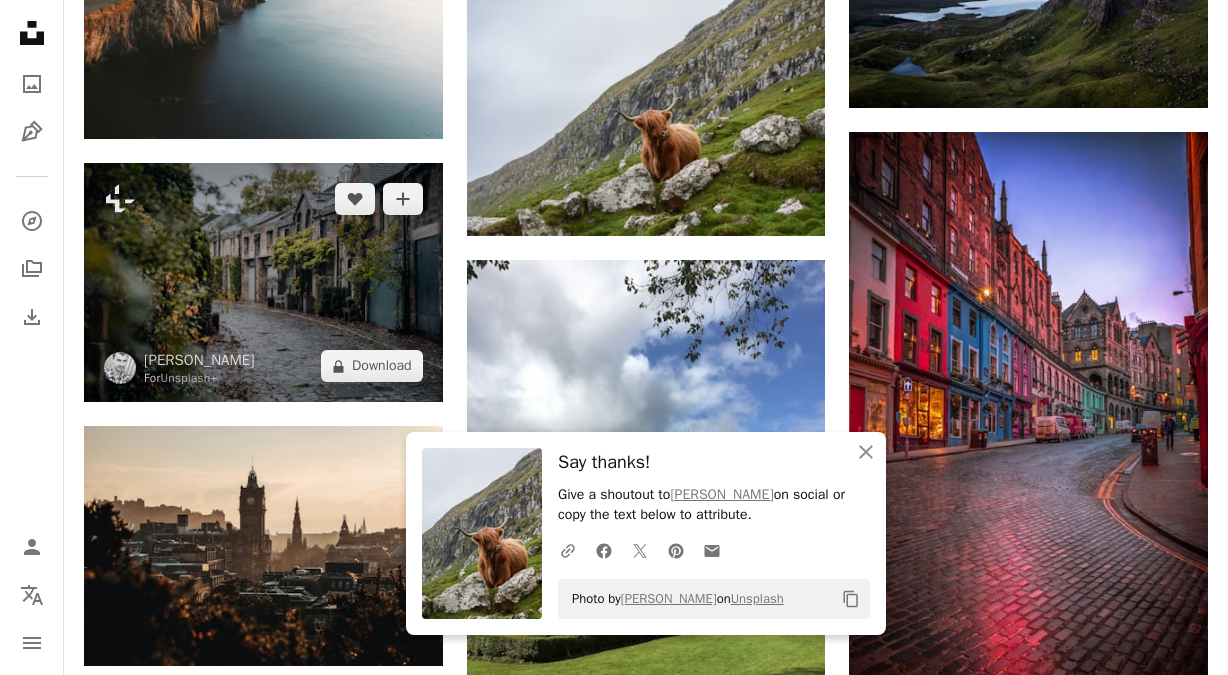 scroll, scrollTop: 1909, scrollLeft: 0, axis: vertical 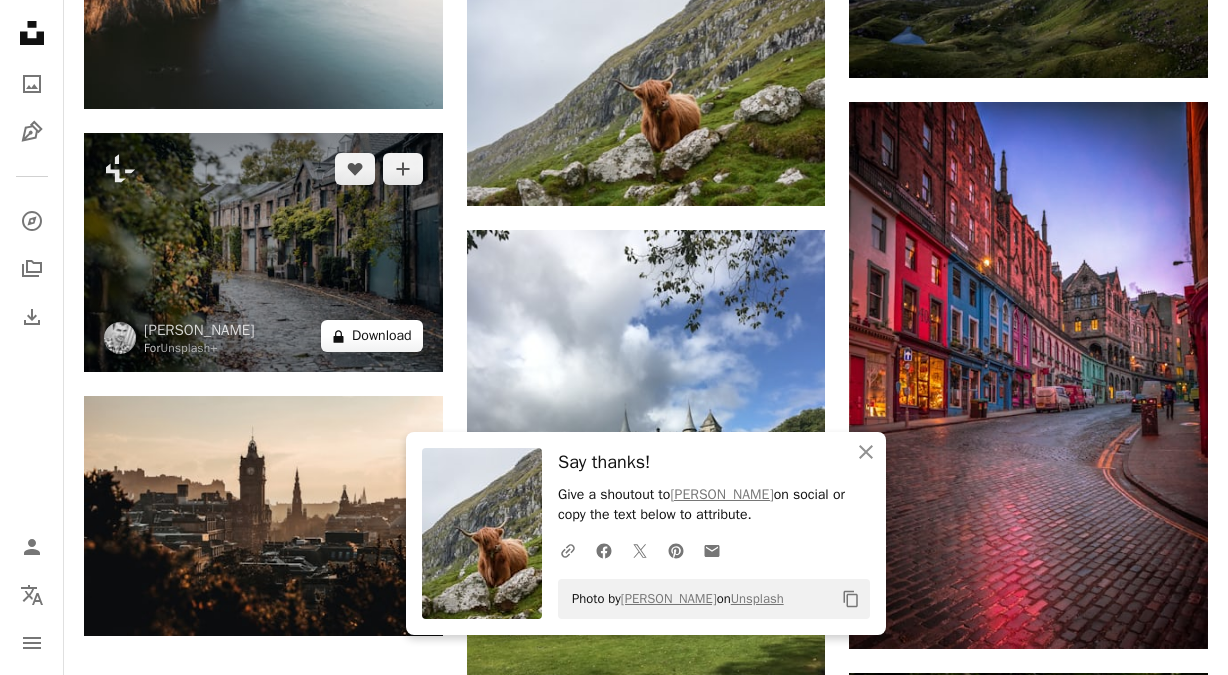click on "A lock Download" at bounding box center [372, 336] 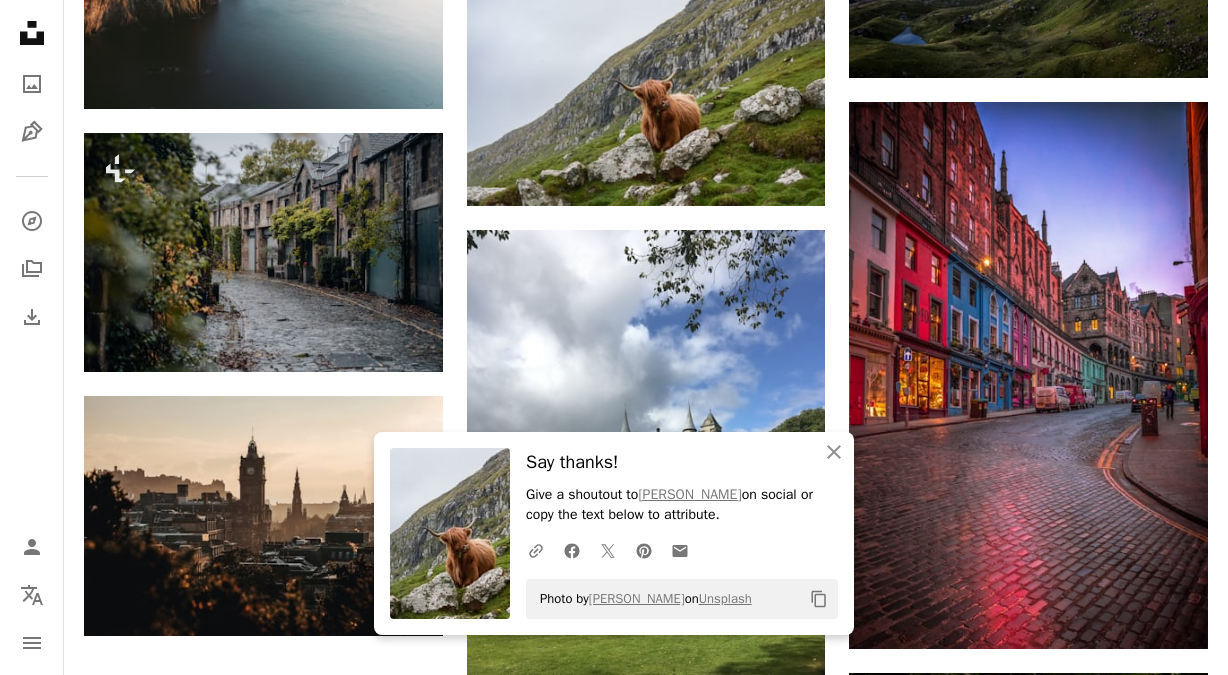 click on "An X shape" at bounding box center [20, 20] 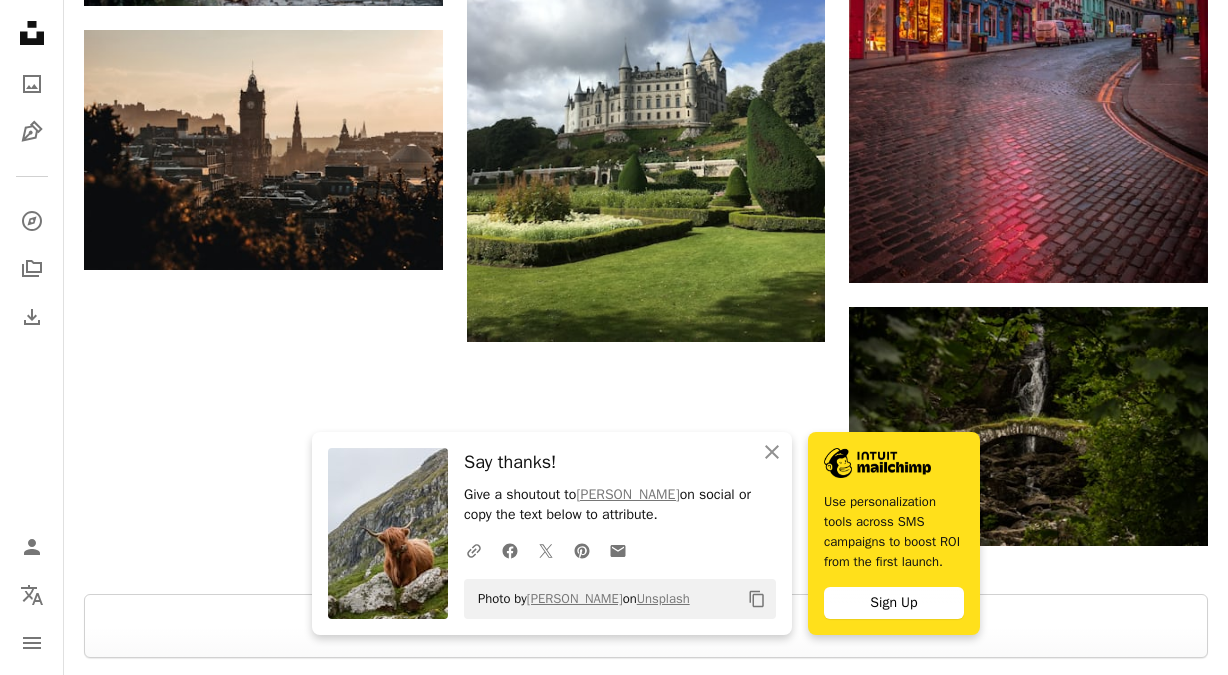 scroll, scrollTop: 2213, scrollLeft: 0, axis: vertical 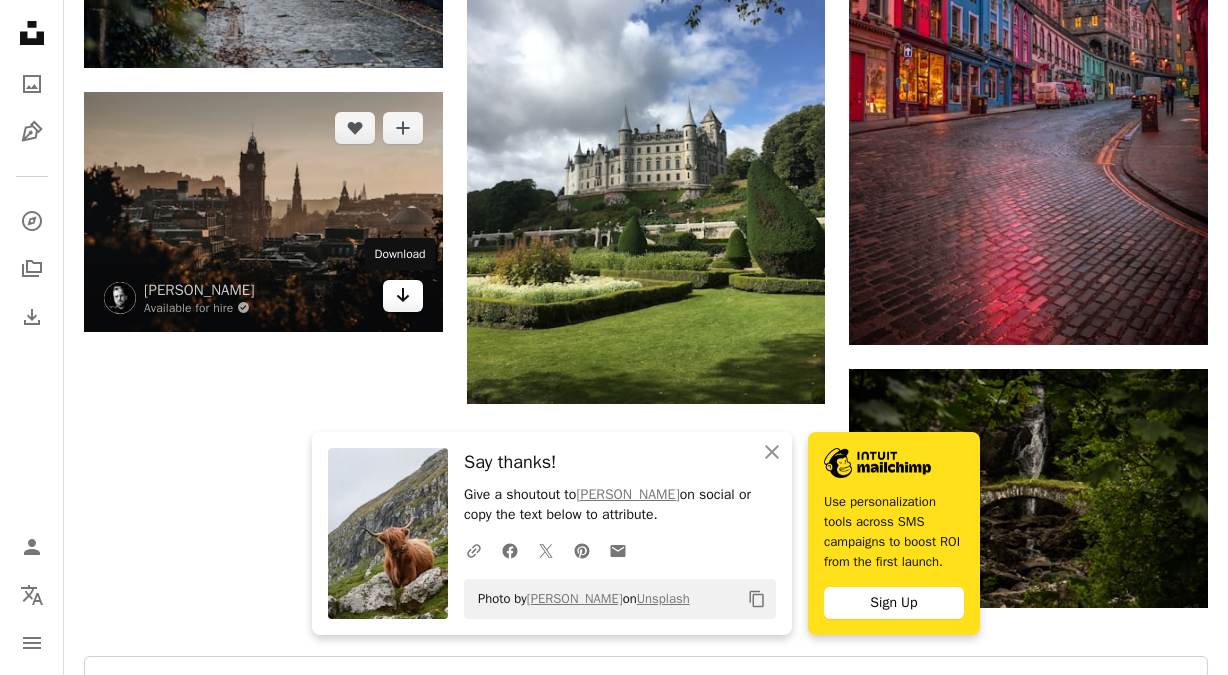 click 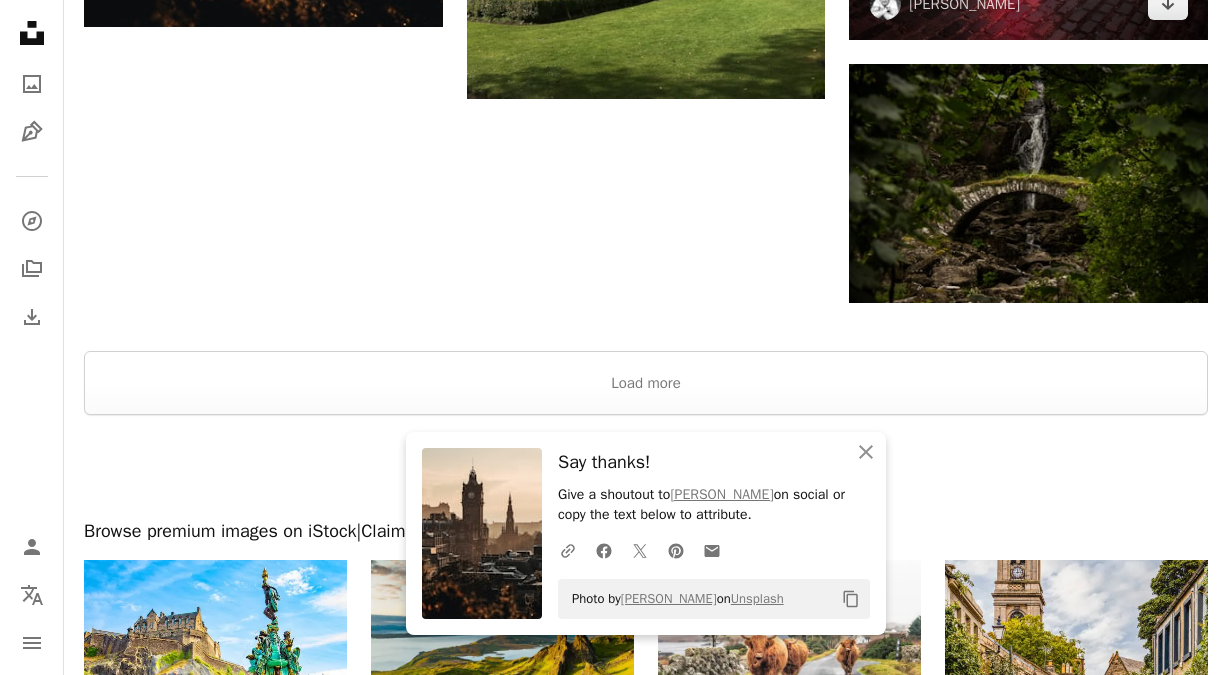 scroll, scrollTop: 2491, scrollLeft: 0, axis: vertical 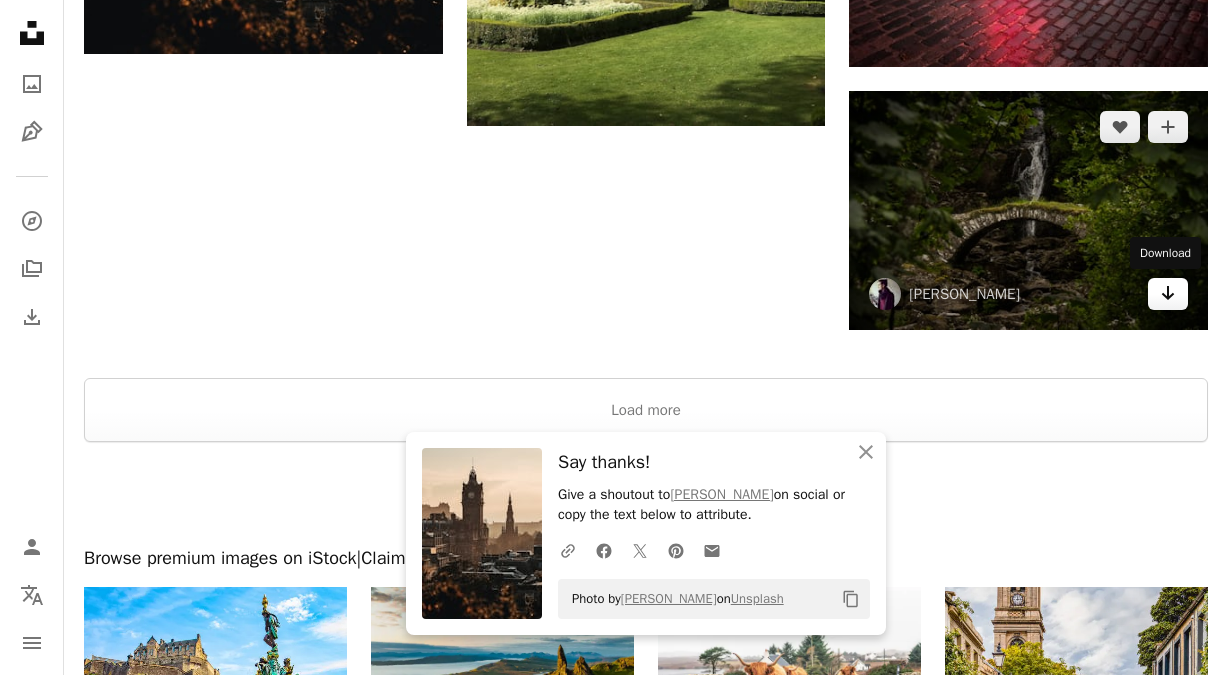click on "Arrow pointing down" at bounding box center (1168, 294) 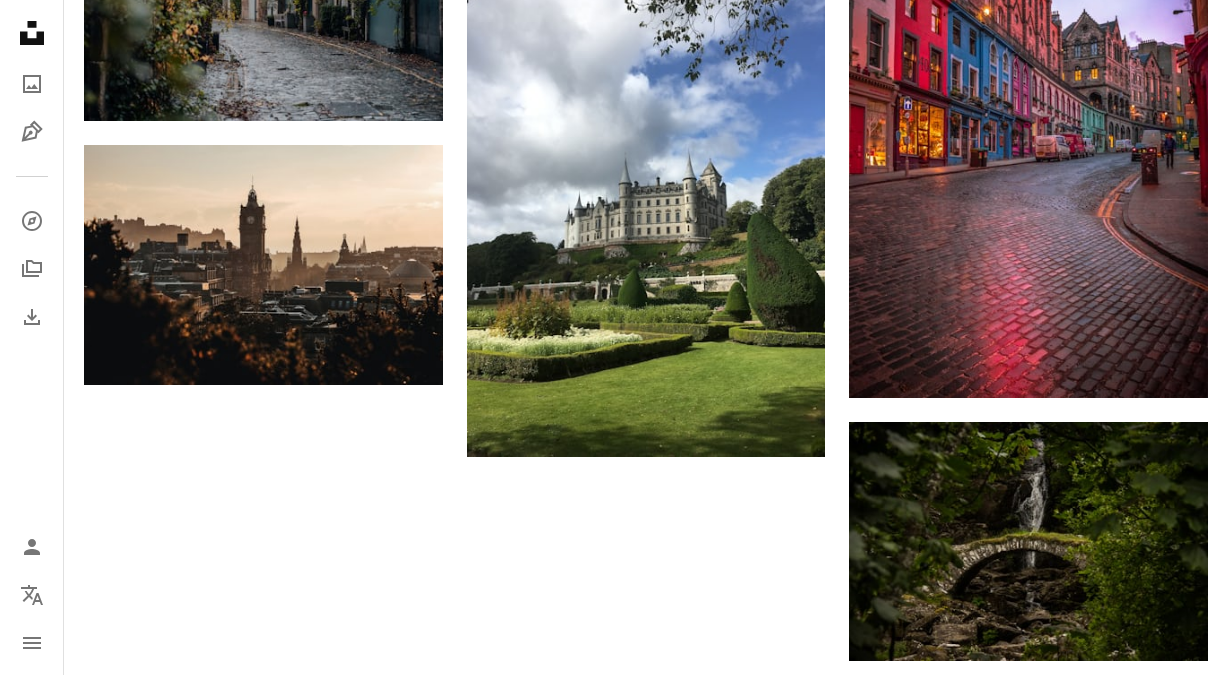 scroll, scrollTop: 2561, scrollLeft: 0, axis: vertical 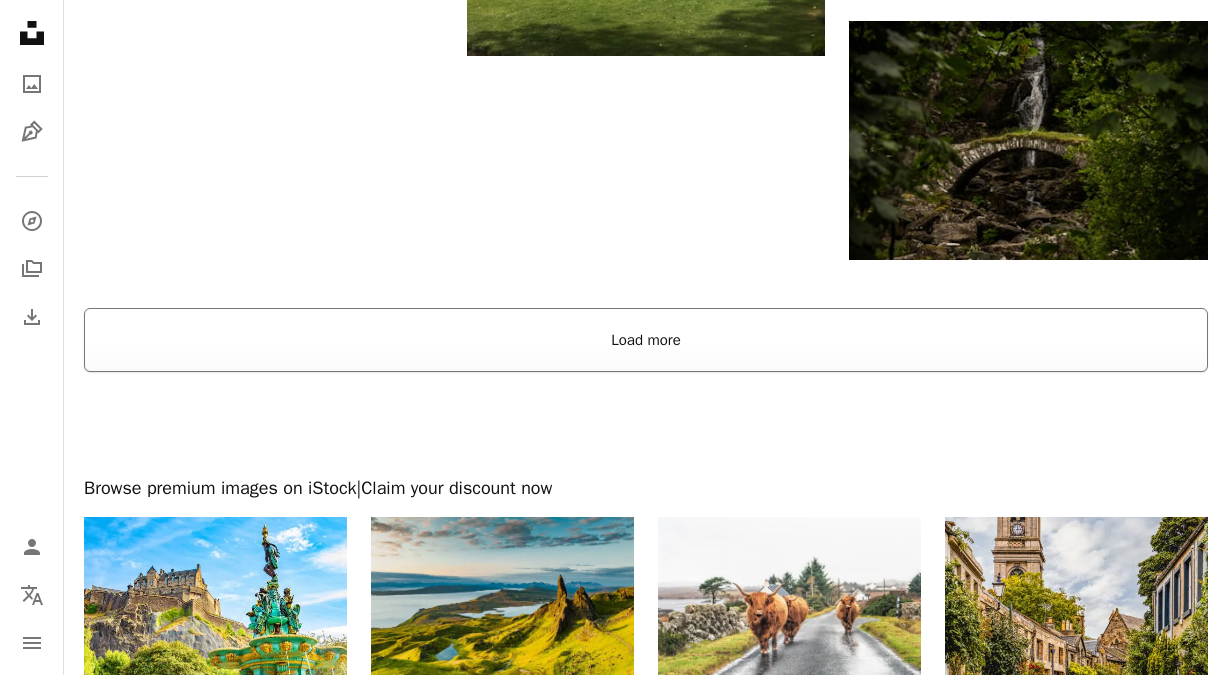 click on "Load more" at bounding box center [646, 340] 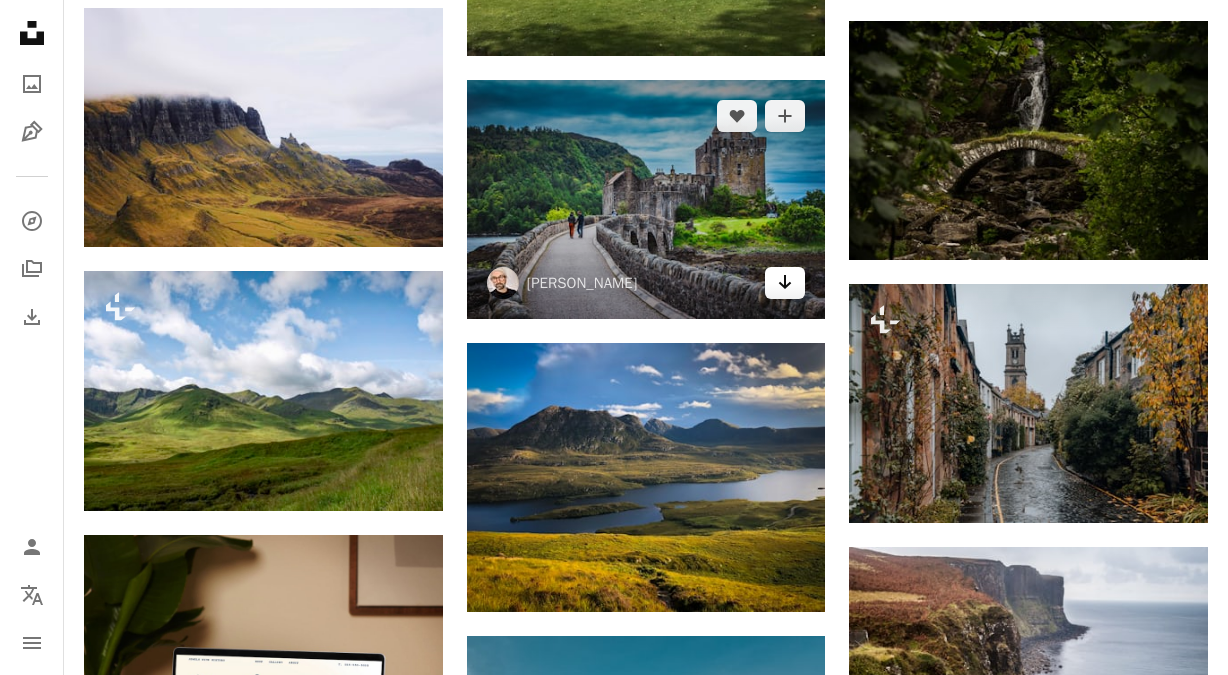 click on "Arrow pointing down" at bounding box center (785, 283) 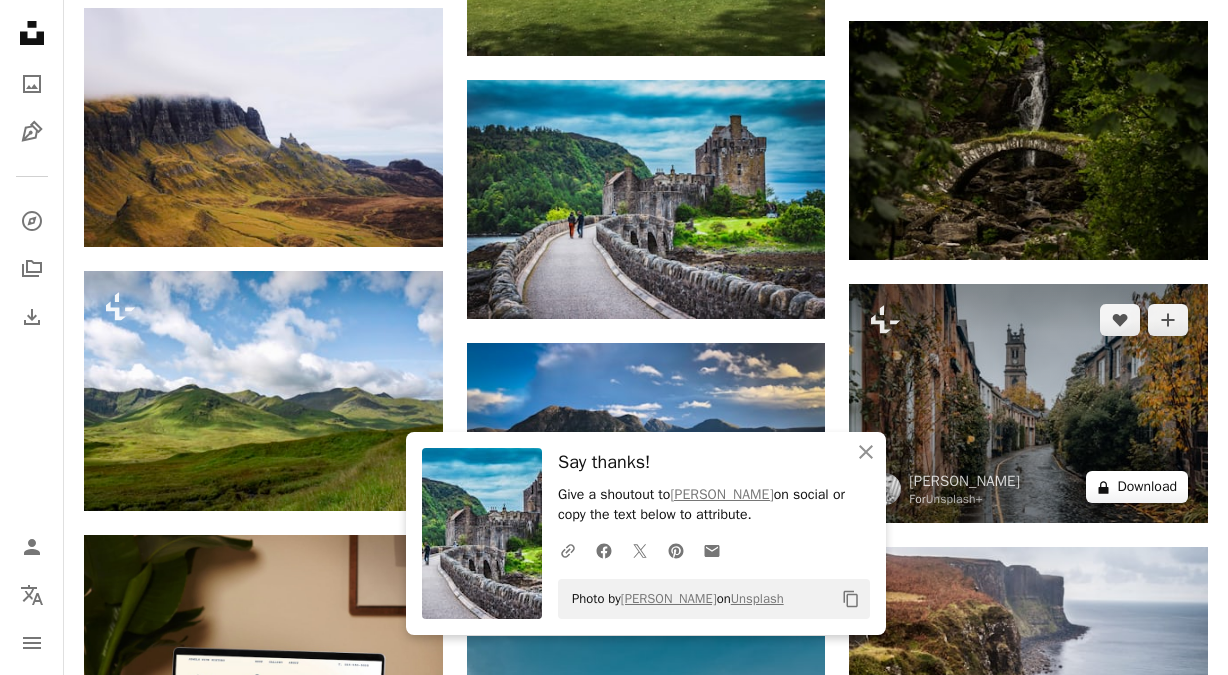 click on "A lock Download" at bounding box center (1137, 487) 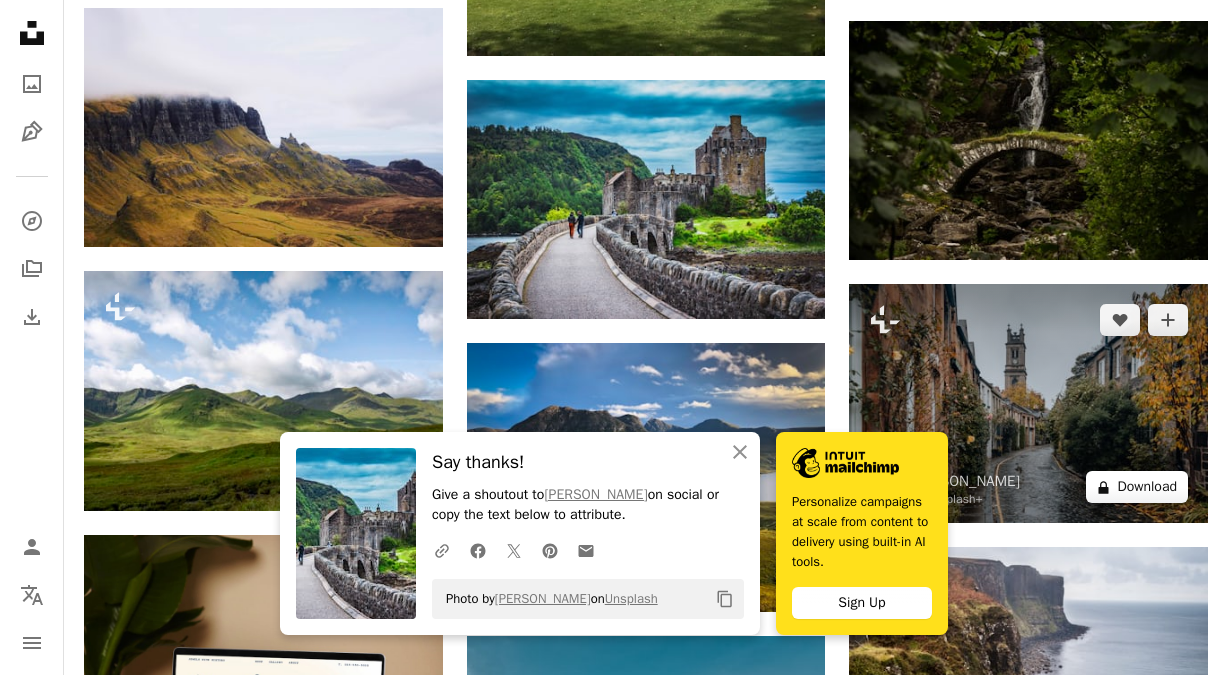 click on "An X shape" at bounding box center [20, 20] 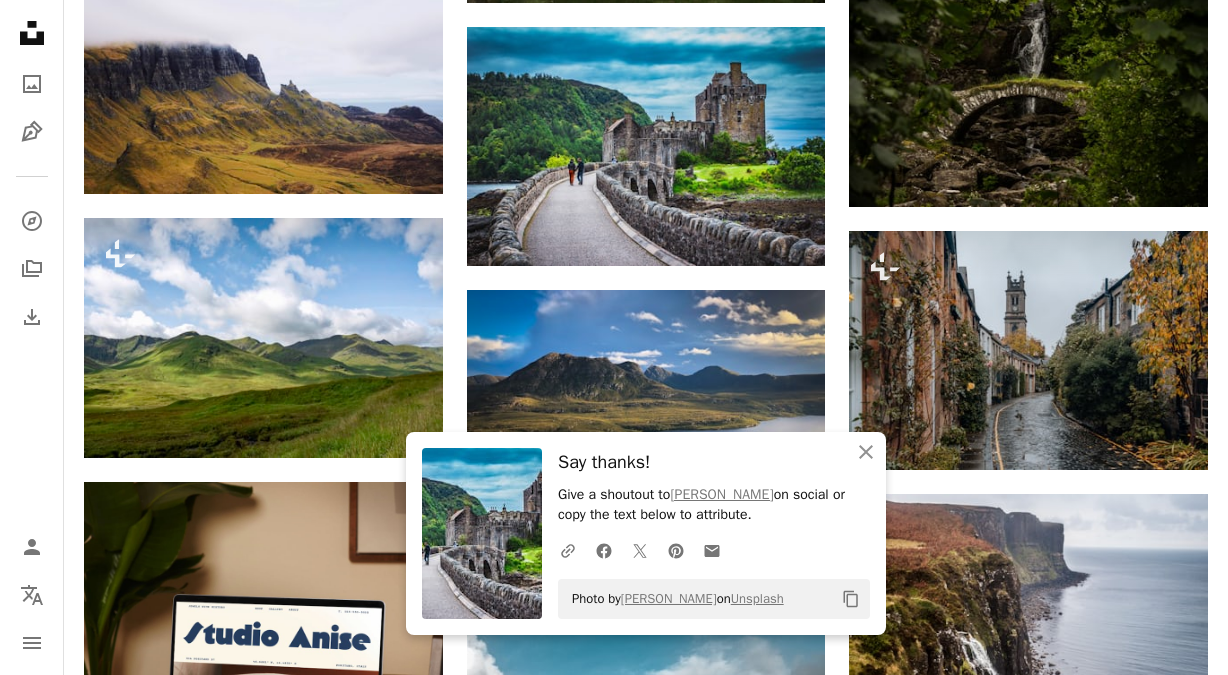 scroll, scrollTop: 2807, scrollLeft: 0, axis: vertical 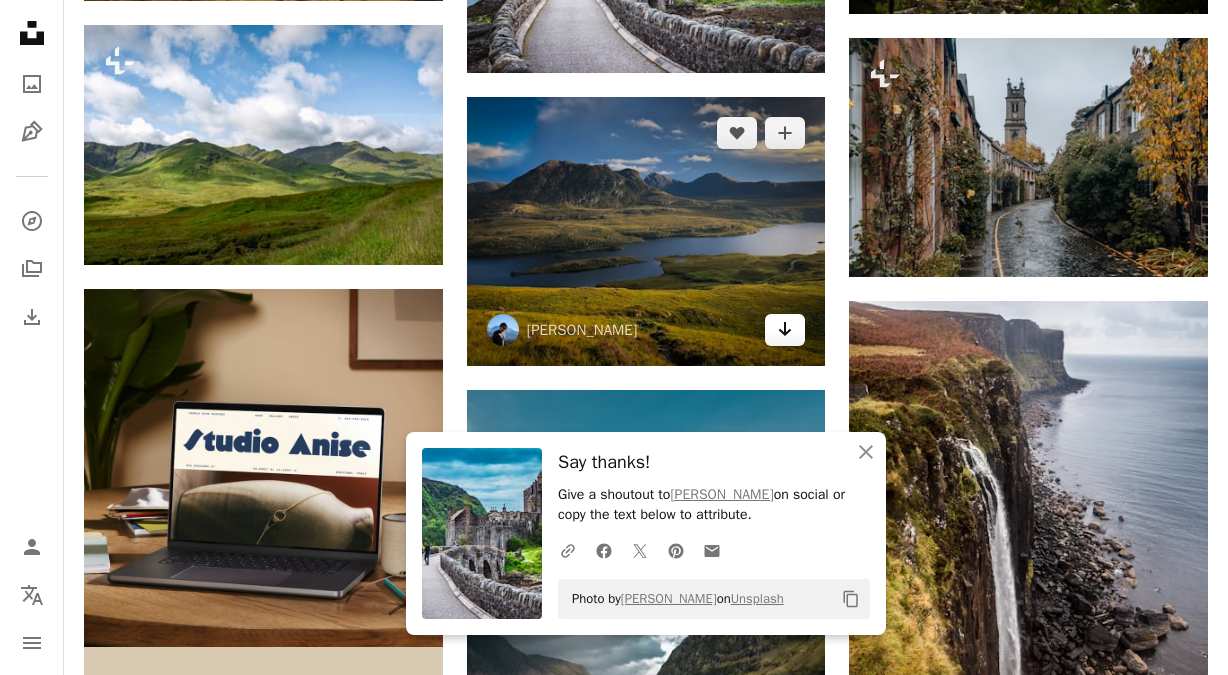 click on "Arrow pointing down" 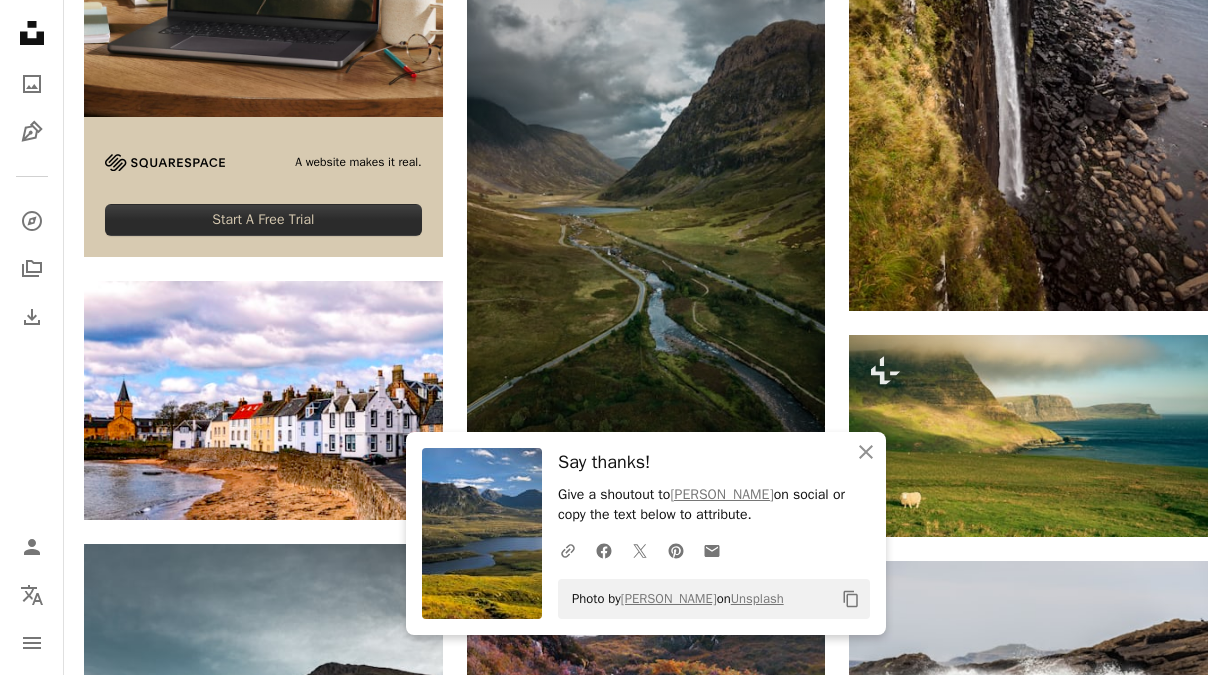 scroll, scrollTop: 3463, scrollLeft: 0, axis: vertical 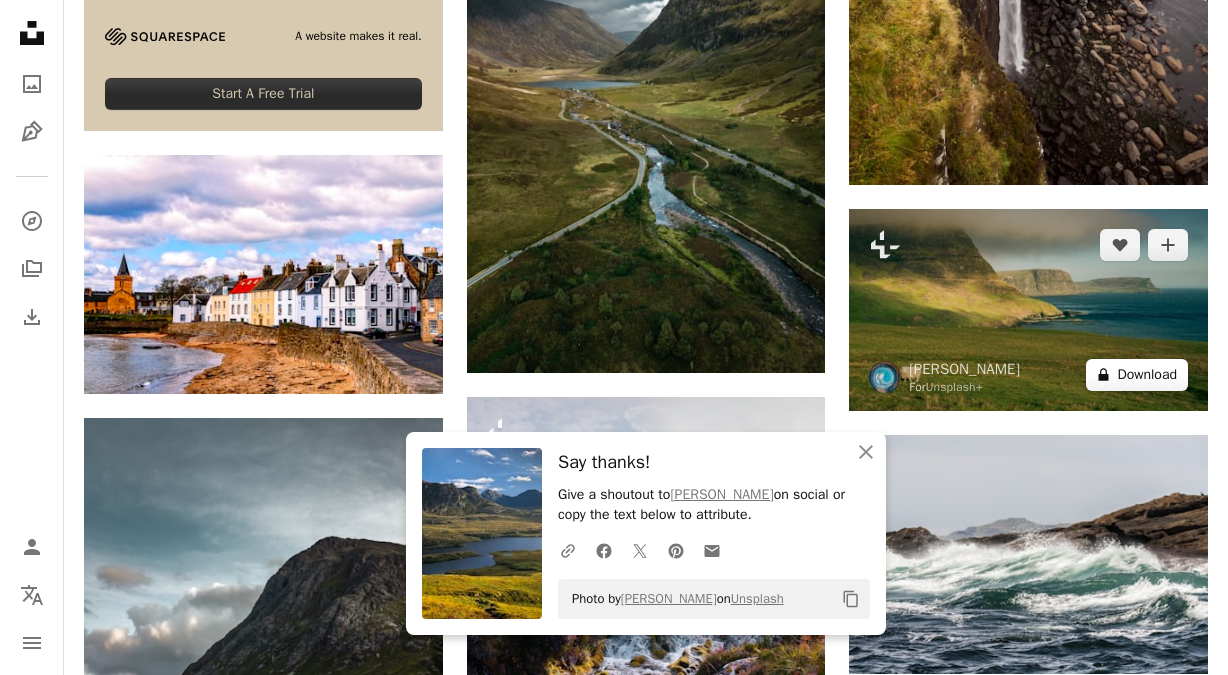 click on "A lock Download" at bounding box center [1137, 375] 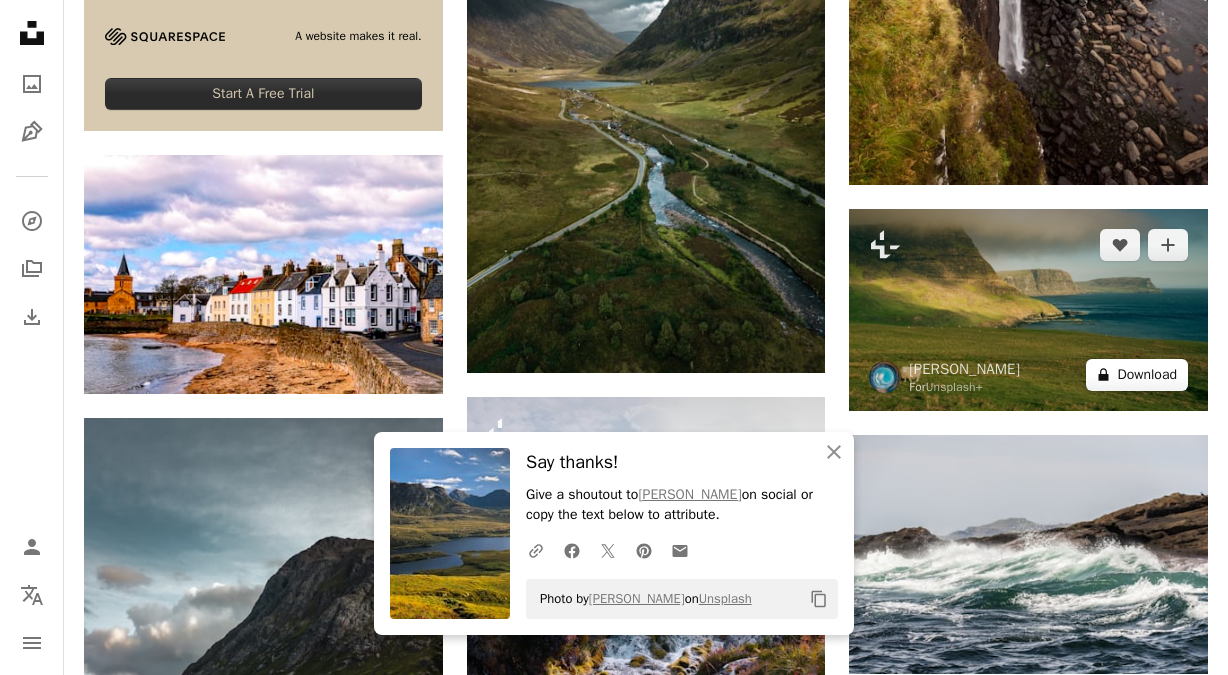 click on "An X shape" at bounding box center (20, 20) 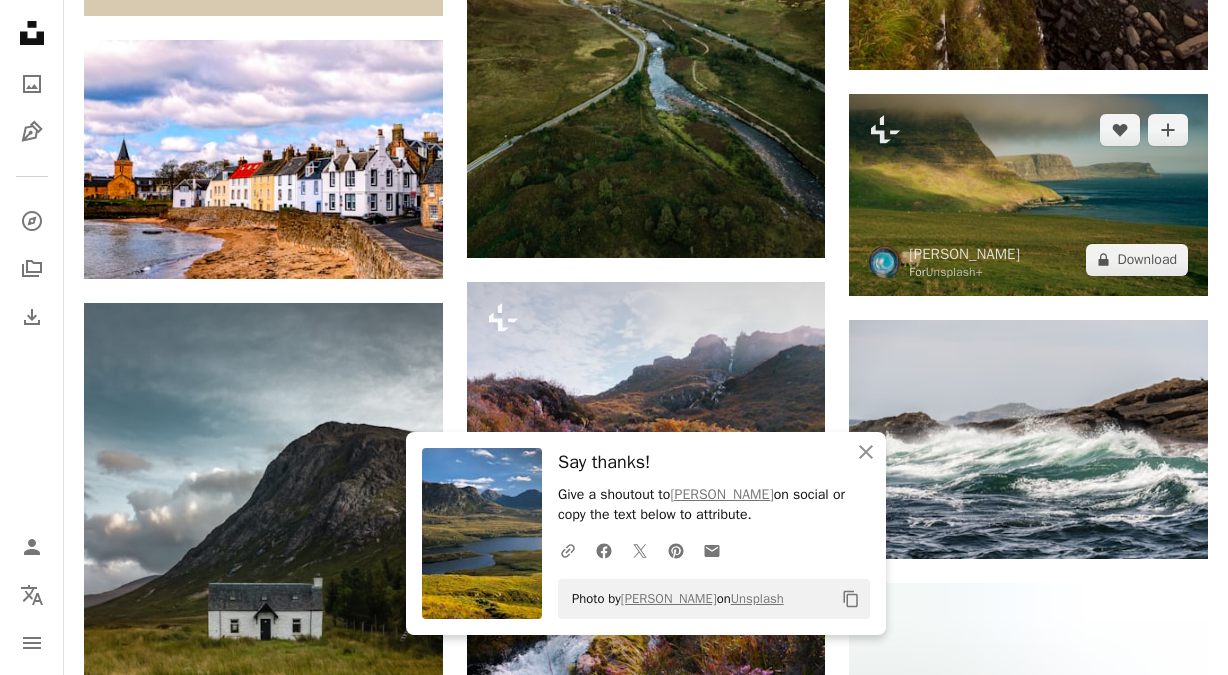 scroll, scrollTop: 3765, scrollLeft: 0, axis: vertical 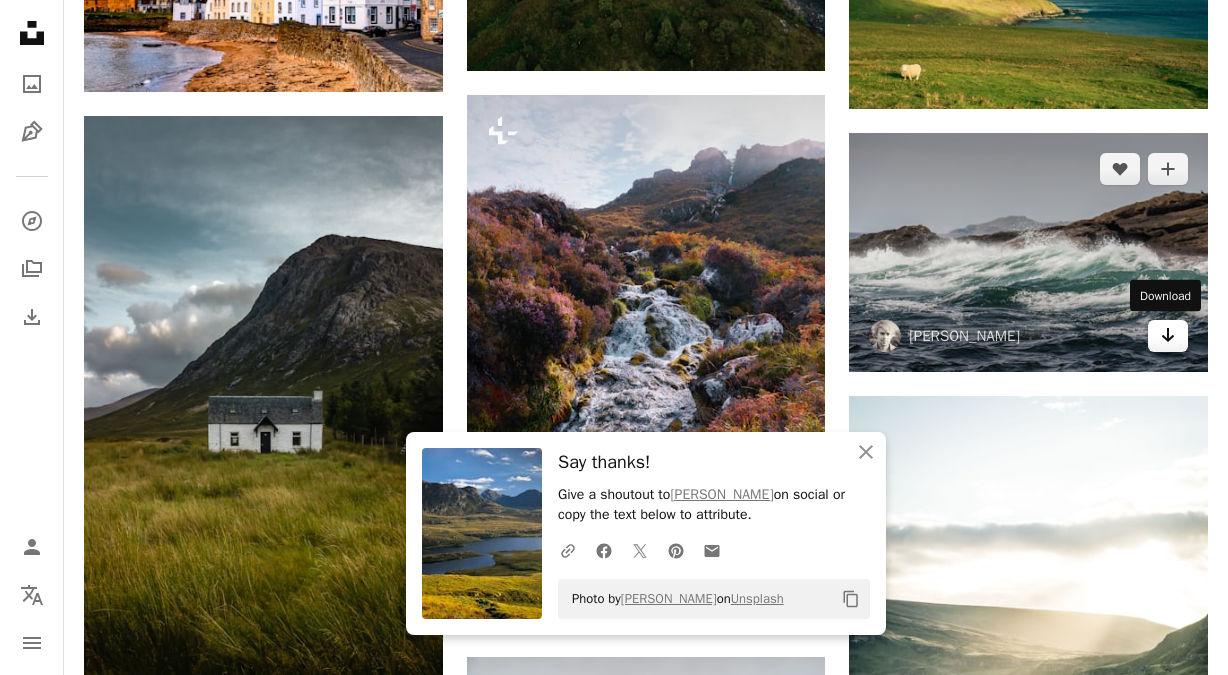click on "Arrow pointing down" 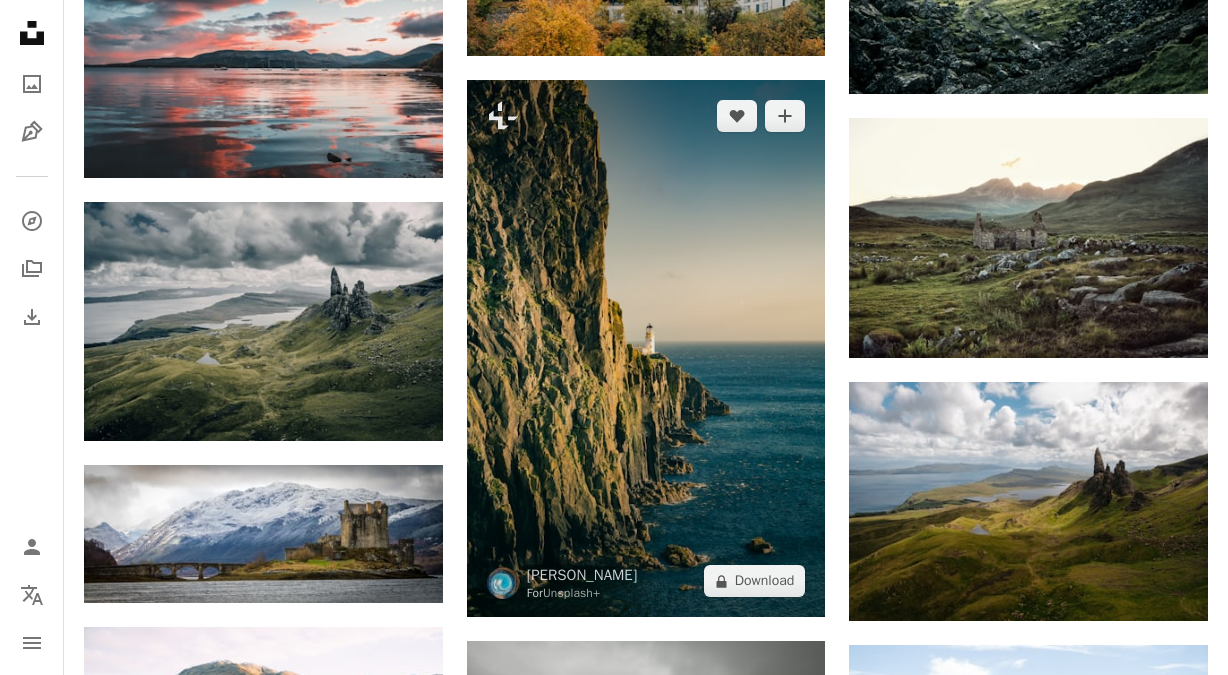 scroll, scrollTop: 4733, scrollLeft: 0, axis: vertical 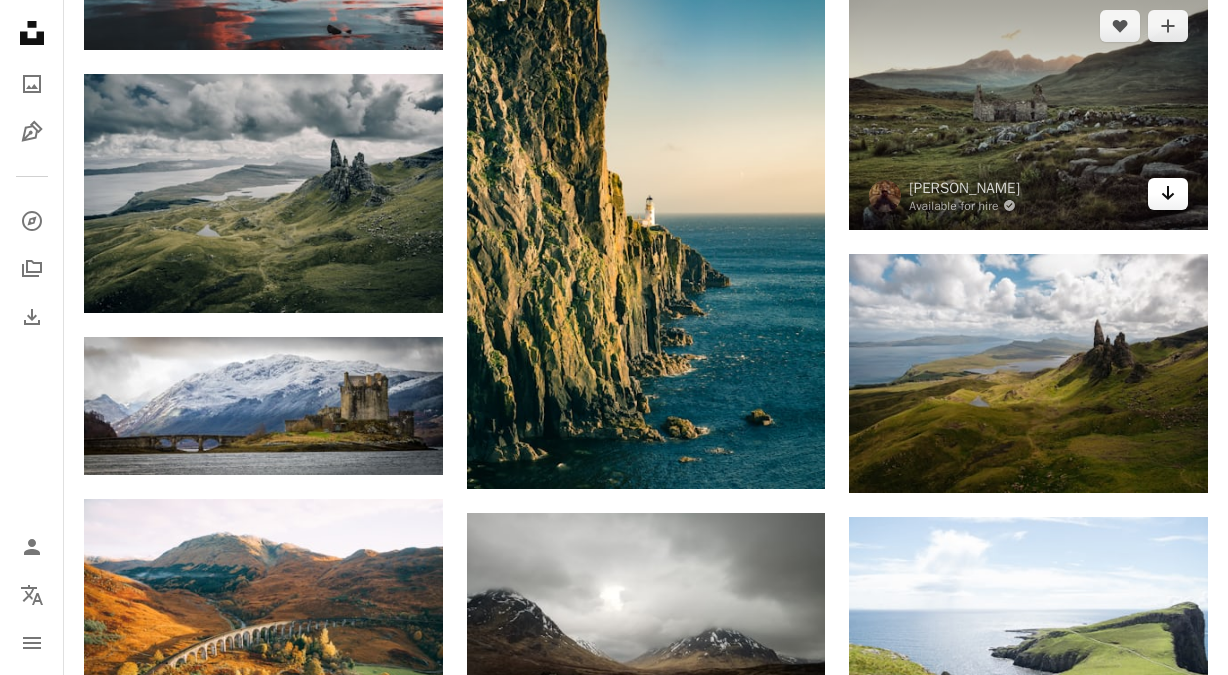 click on "Arrow pointing down" at bounding box center [1168, 194] 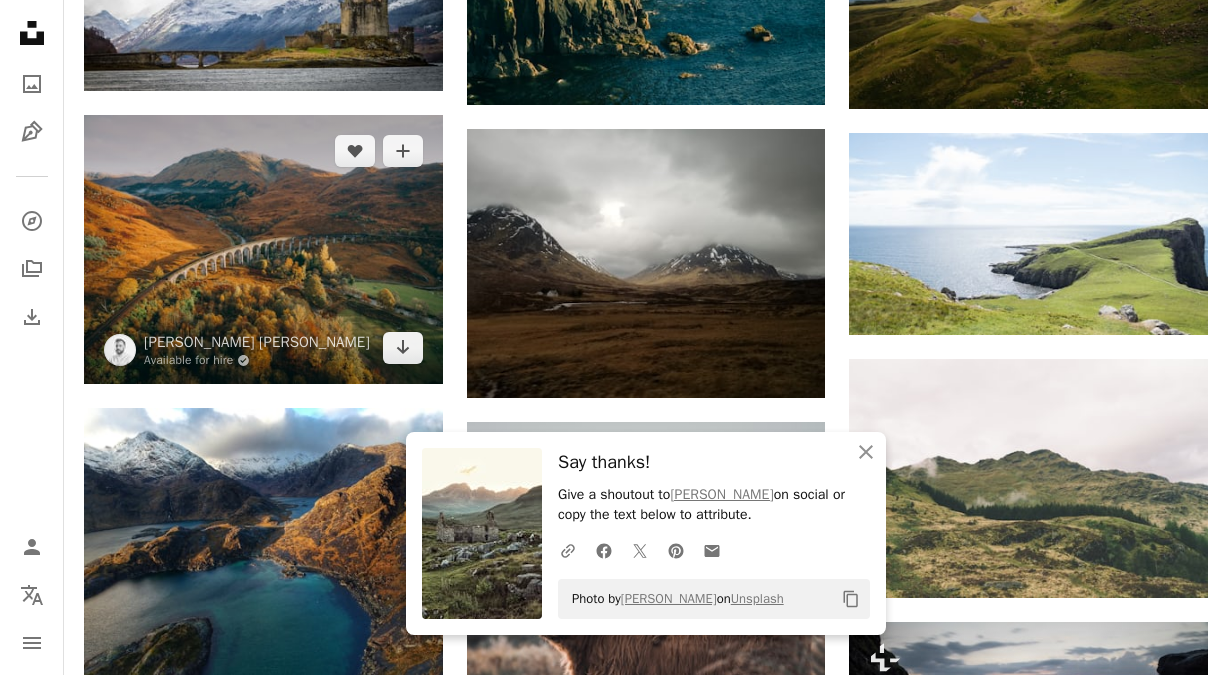 scroll, scrollTop: 5152, scrollLeft: 0, axis: vertical 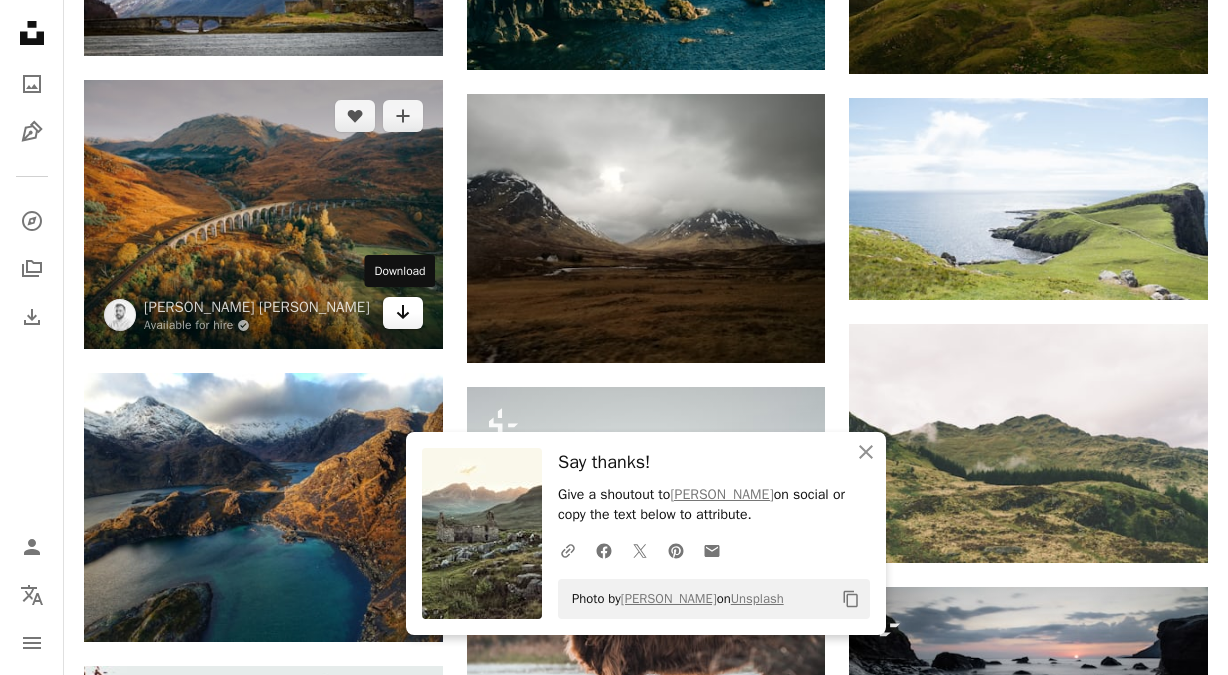 click on "Arrow pointing down" at bounding box center [403, 313] 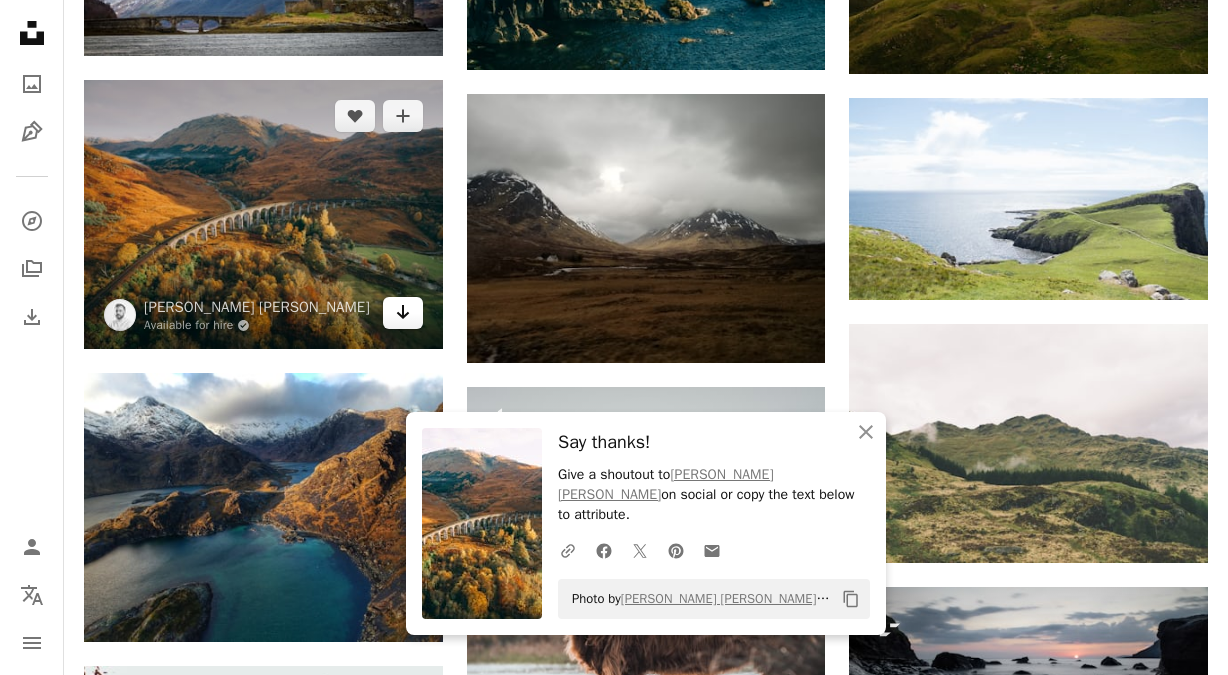 click on "Arrow pointing down" at bounding box center [403, 313] 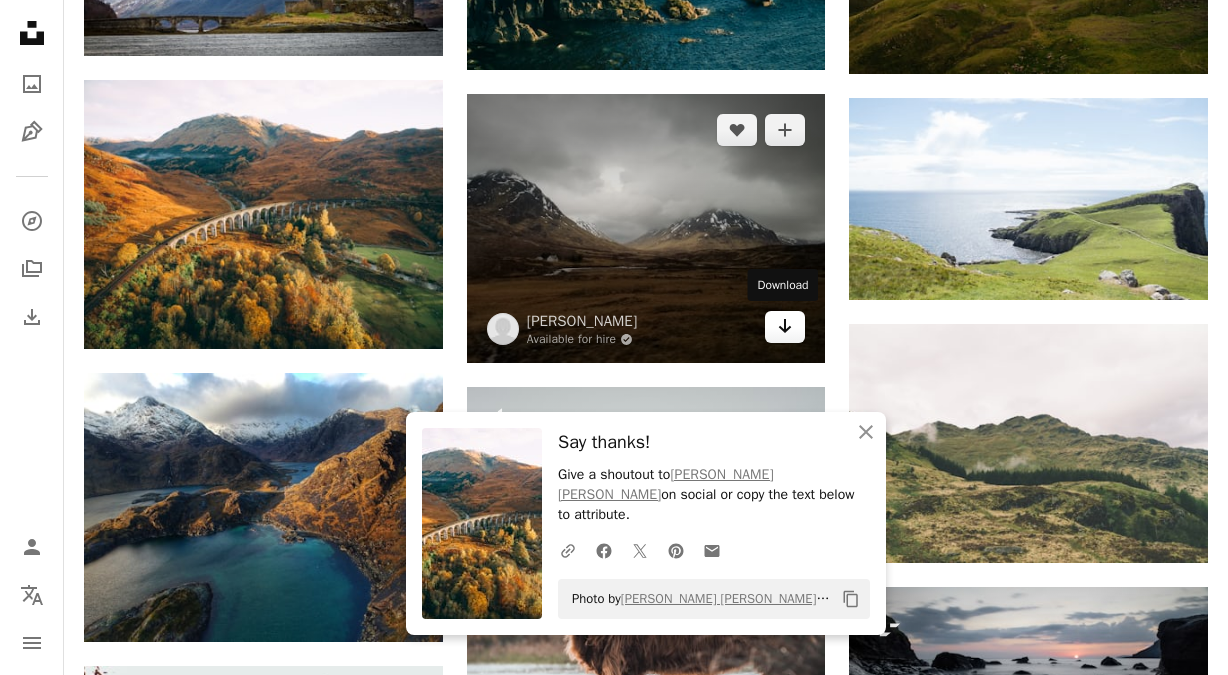 click 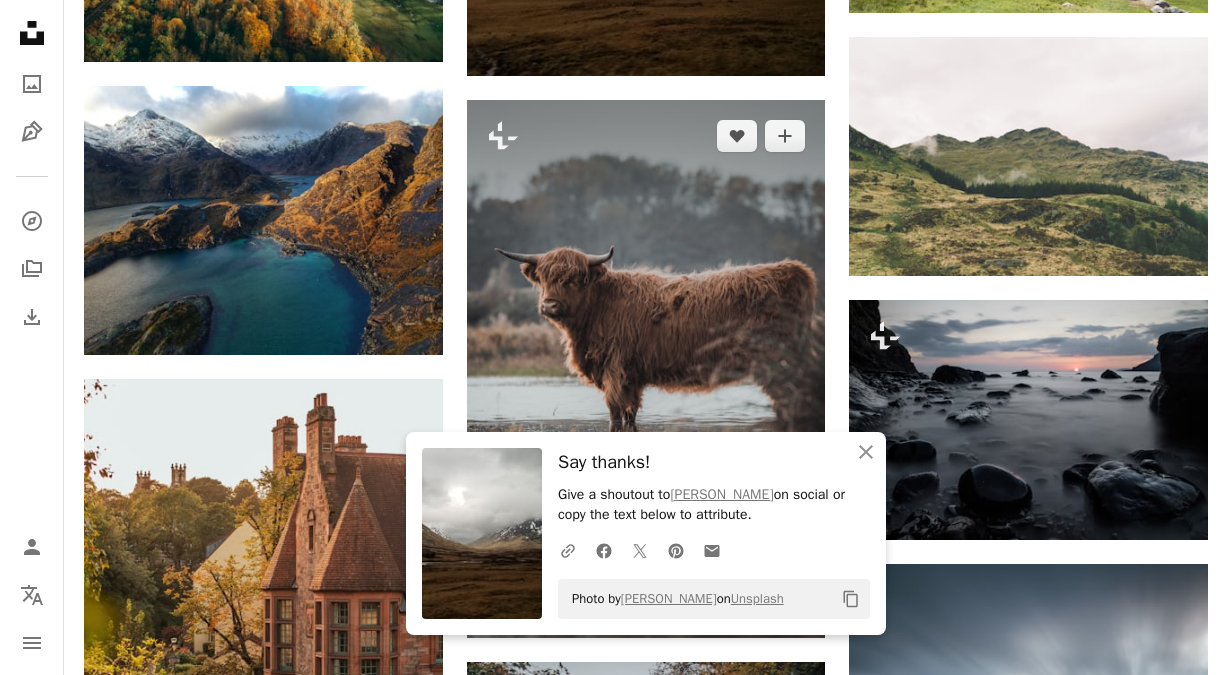 scroll, scrollTop: 5531, scrollLeft: 0, axis: vertical 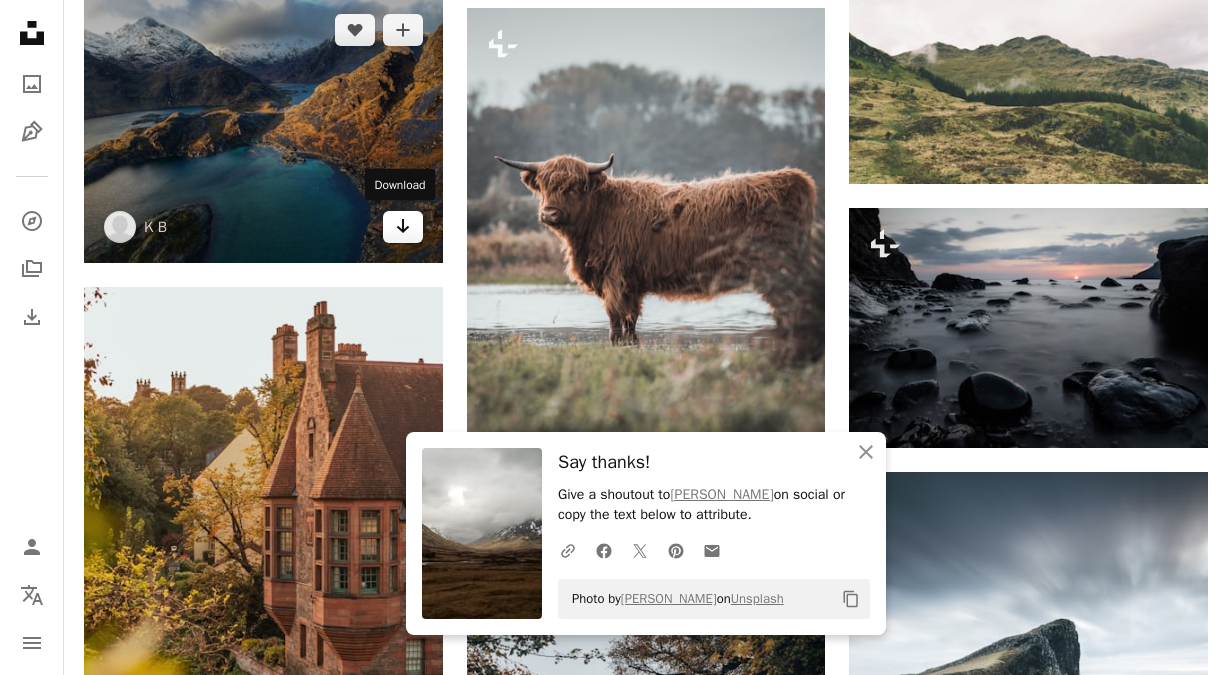 click on "Arrow pointing down" 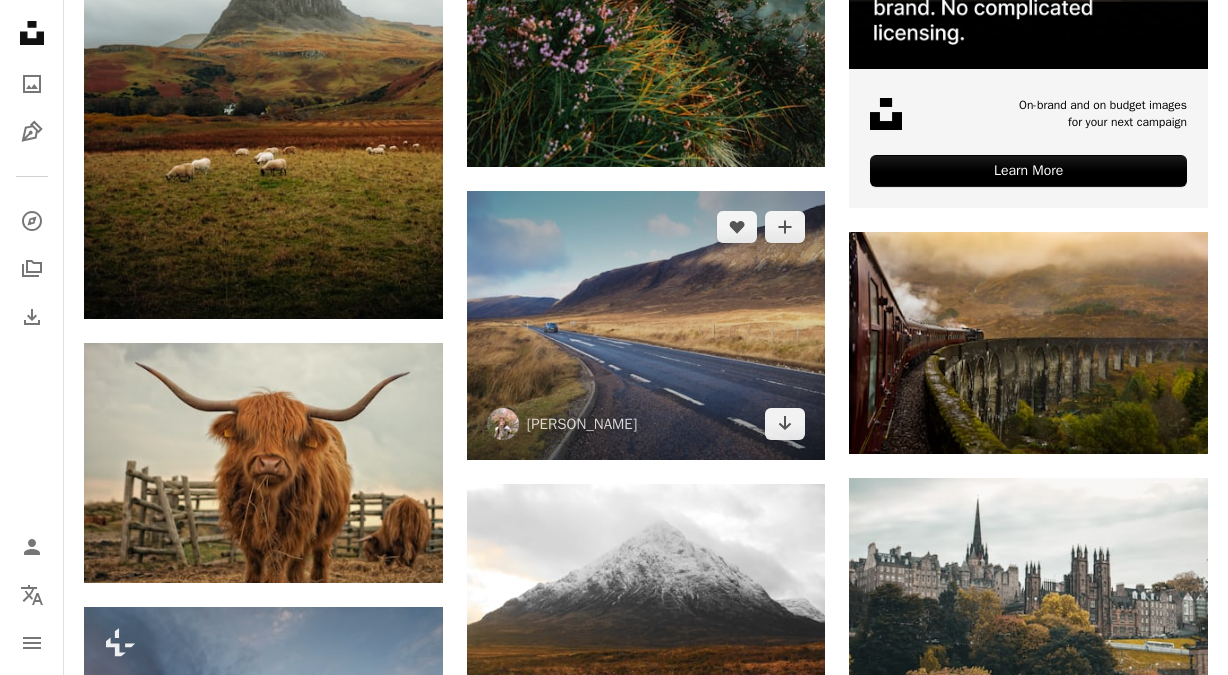 scroll, scrollTop: 7794, scrollLeft: 0, axis: vertical 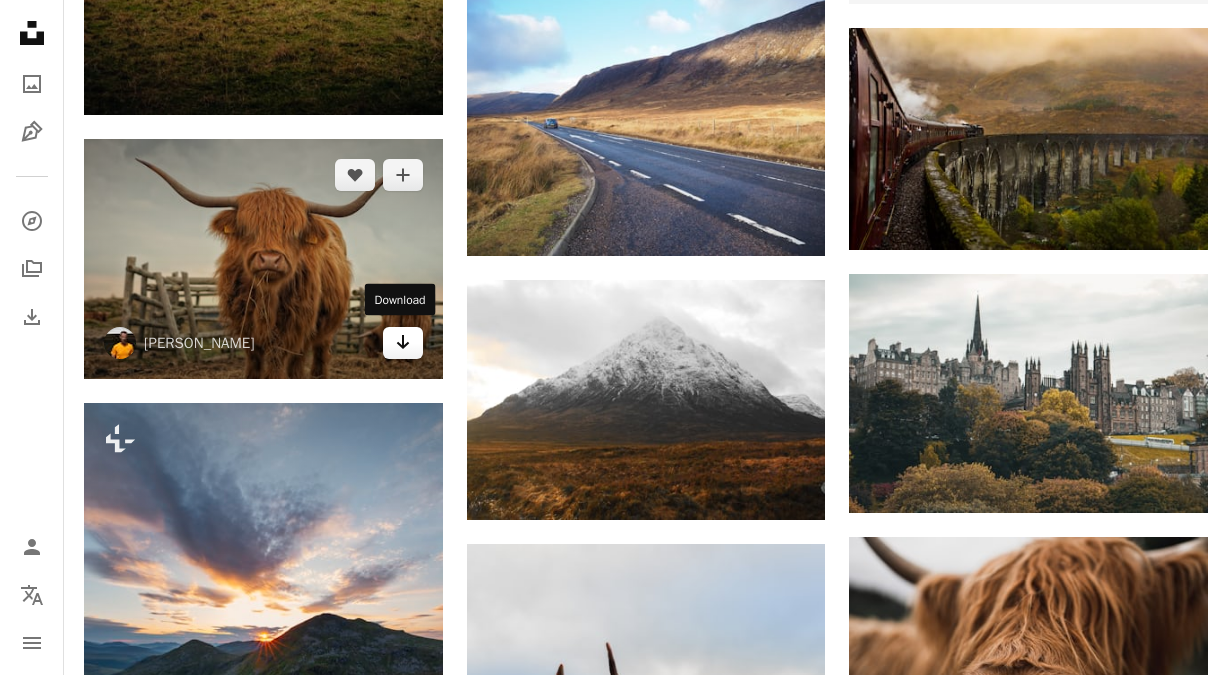 click on "Arrow pointing down" at bounding box center (403, 343) 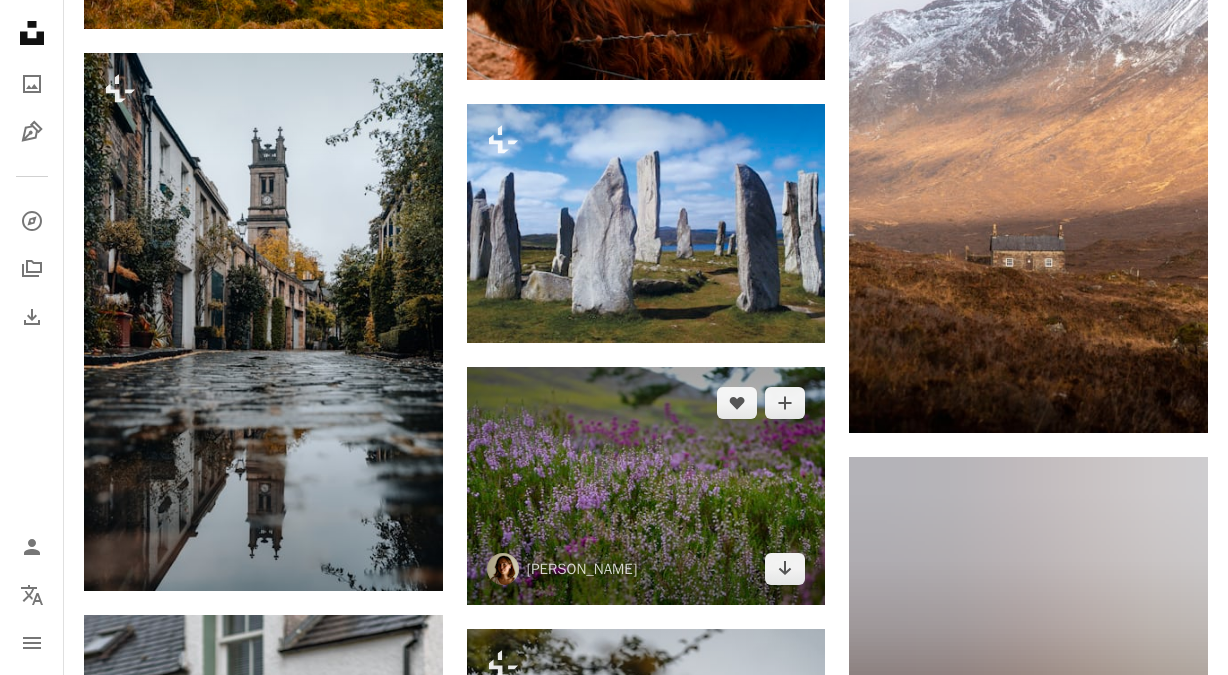 scroll, scrollTop: 8693, scrollLeft: 0, axis: vertical 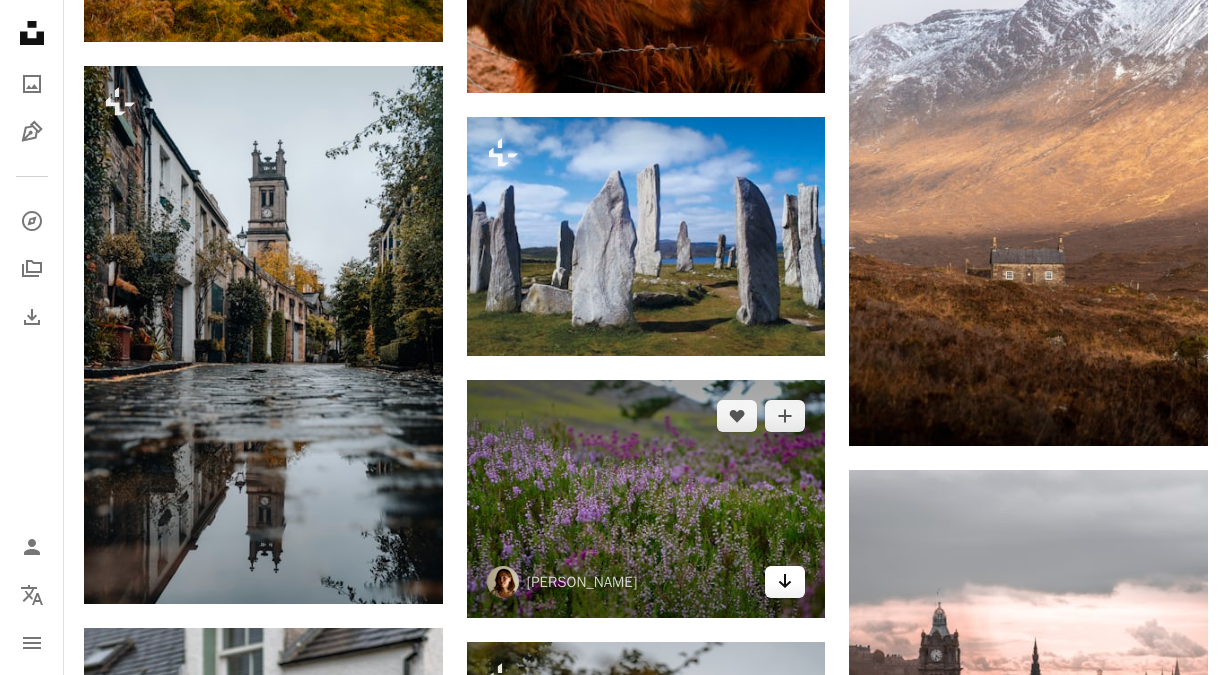 click on "Arrow pointing down" at bounding box center [785, 582] 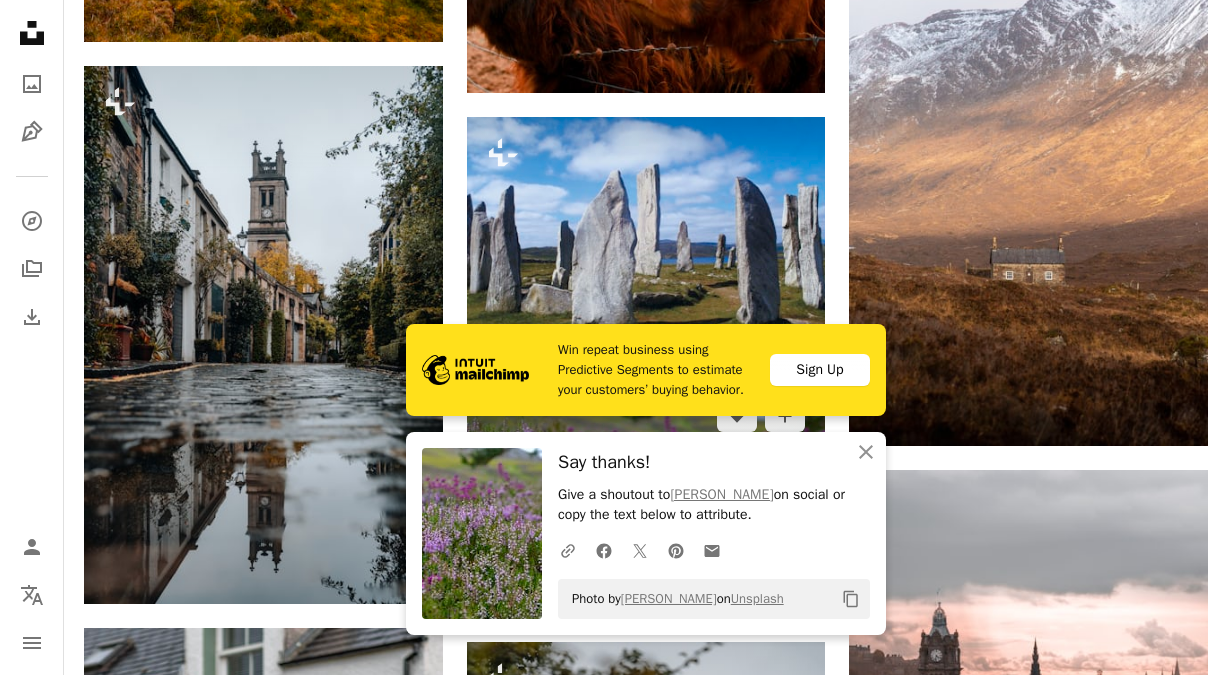 click on "Arrow pointing down" at bounding box center (785, 582) 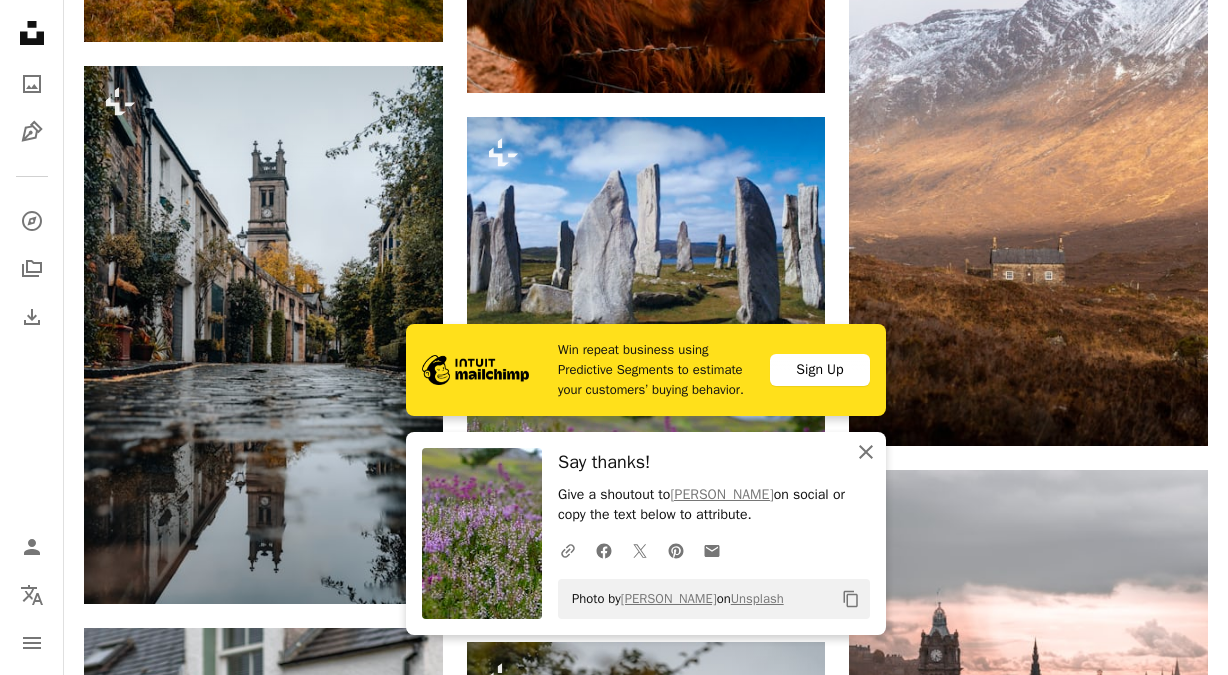 click on "An X shape" 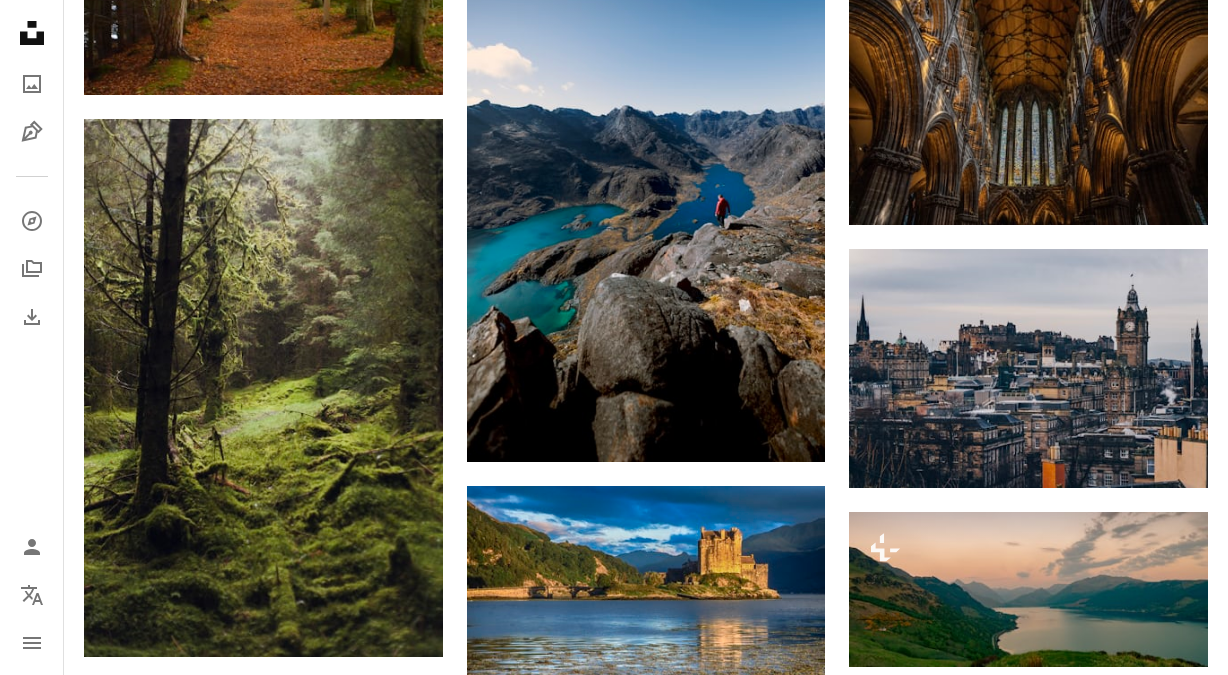 scroll, scrollTop: 12828, scrollLeft: 0, axis: vertical 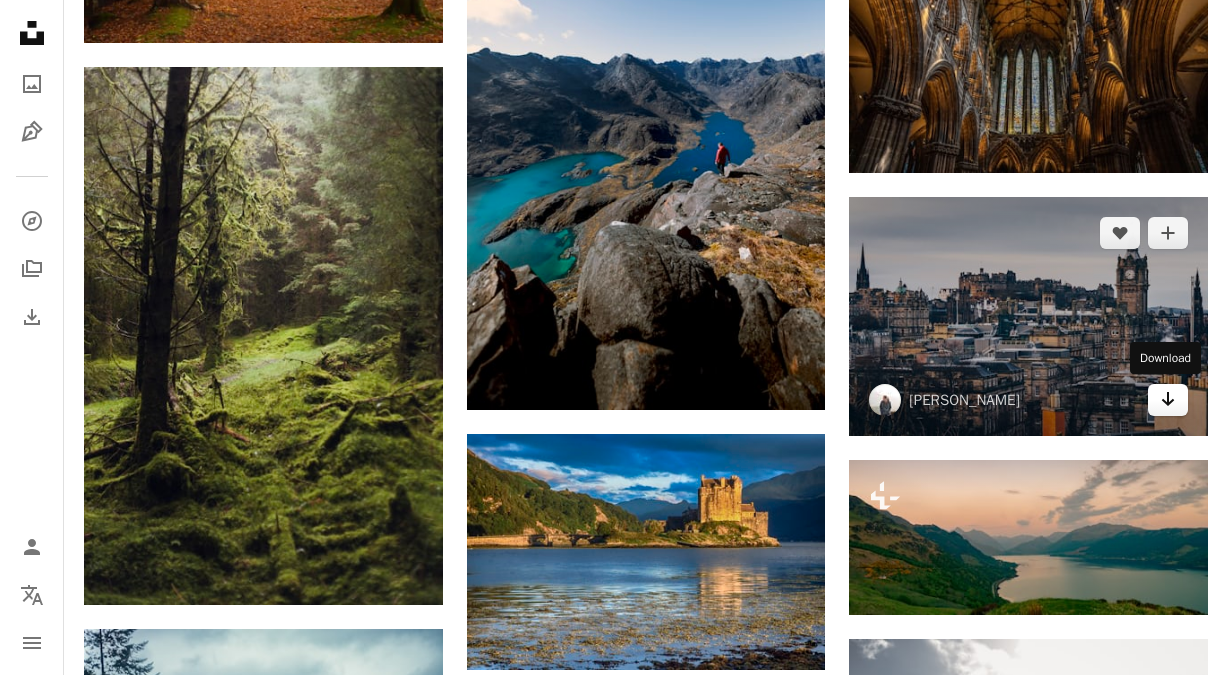 click on "Arrow pointing down" 